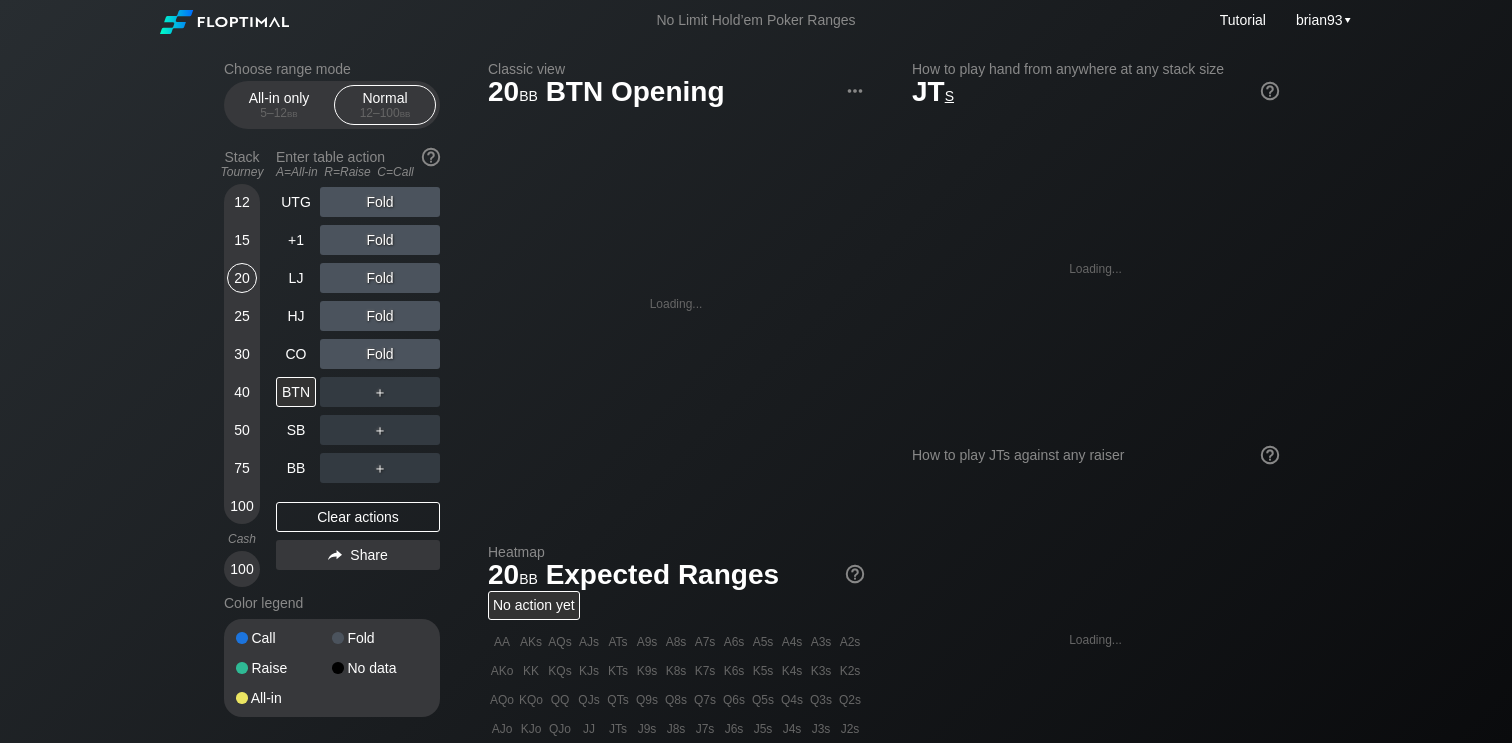 scroll, scrollTop: 0, scrollLeft: 0, axis: both 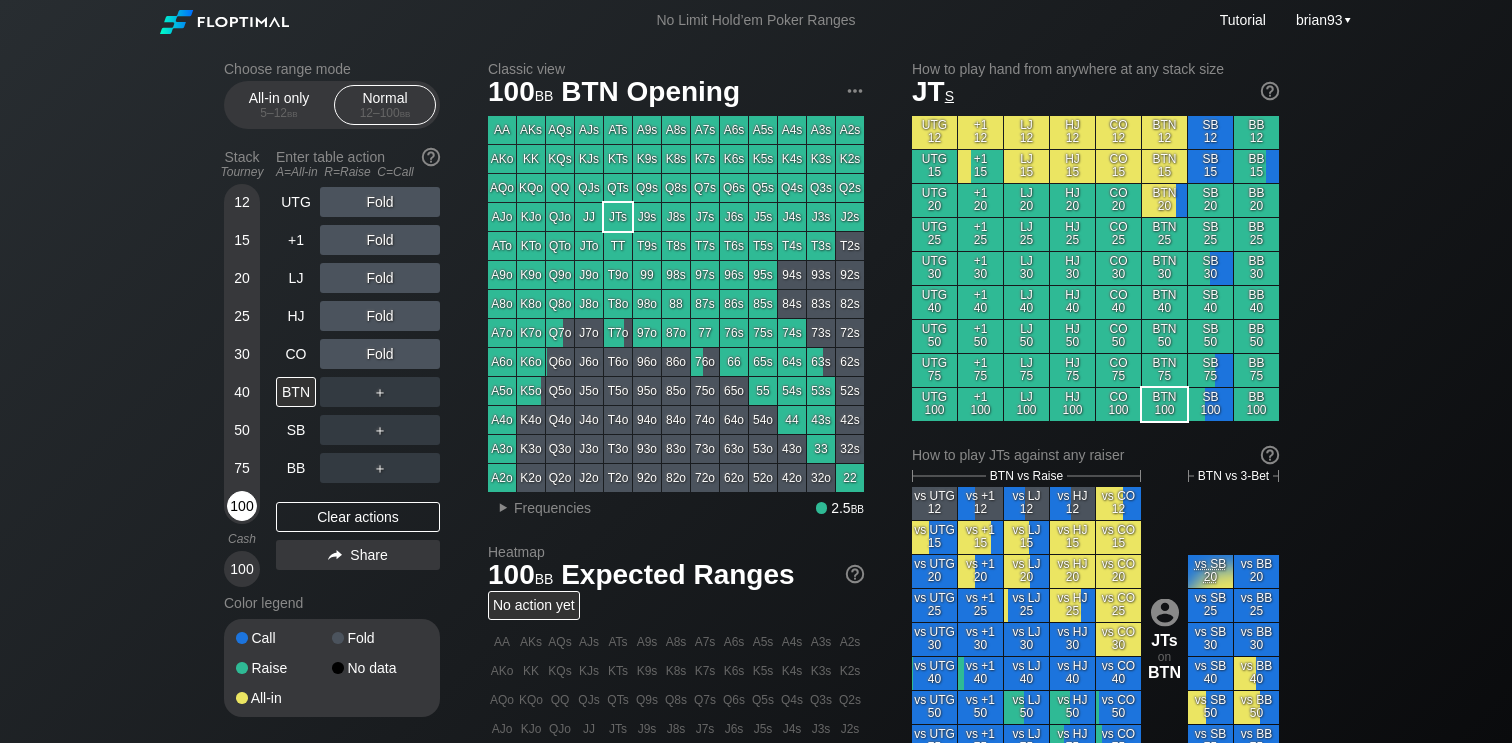 click on "100" at bounding box center [242, 506] 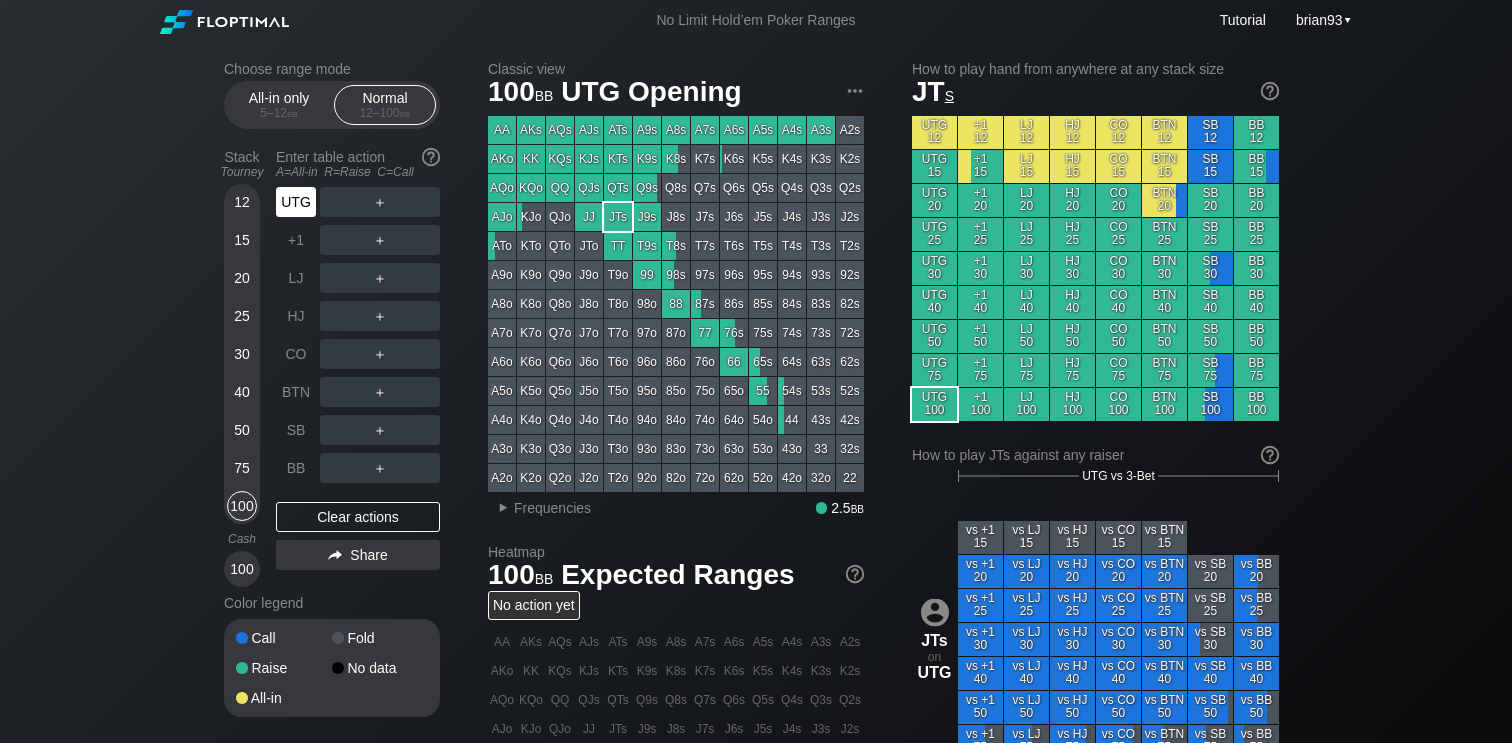 click on "UTG" at bounding box center [296, 202] 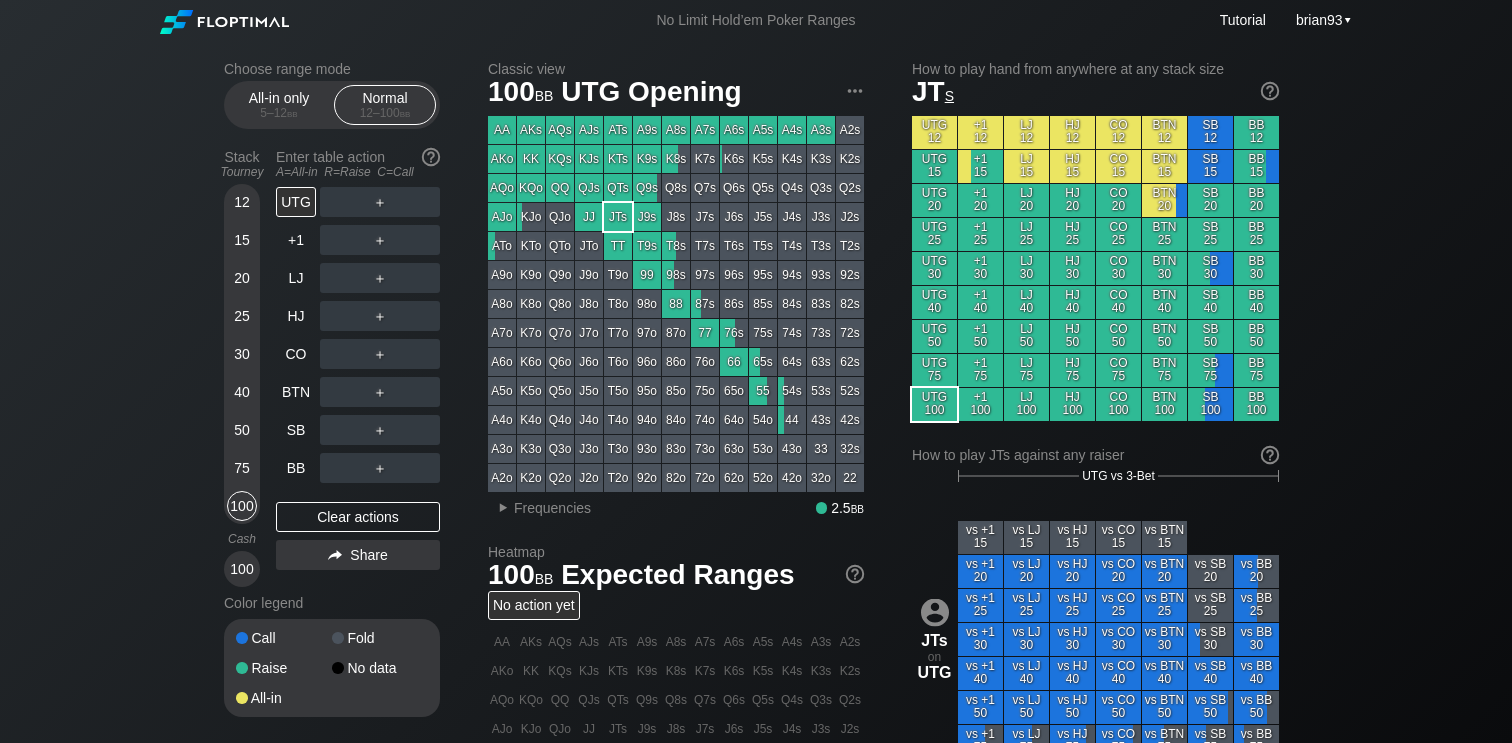 click on "Choose range mode All-in only 5 – 12 bb Normal 12 – 100 bb Stack Tourney Enter table action A=All-in  R=Raise  C=Call 12 15 20 25 30 40 50 75 100 Cash 100 UTG ＋ +1 ＋ LJ ＋ HJ ＋ CO ＋ BTN ＋ SB ＋ BB ＋ Clear actions Share Color legend   Call   Fold   Raise   No data   All-in Classic view 100 bb   UTG   Opening AA AKs AQs AJs ATs A9s A8s A7s A6s A5s A4s A3s A2s AKo KK KQs KJs KTs K9s K8s K7s K6s K5s K4s K3s K2s AQo KQo QQ QJs QTs Q9s Q8s Q7s Q6s Q5s Q4s Q3s Q2s AJo KJo QJo JJ JTs J9s J8s J7s J6s J5s J4s J3s J2s ATo KTo QTo JTo TT T9s T8s T7s T6s T5s T4s T3s T2s A9o K9o Q9o J9o T9o 99 98s 97s 96s 95s 94s 93s 92s A8o K8o Q8o J8o T8o 98o 88 87s 86s 85s 84s 83s 82s A7o K7o Q7o J7o T7o 97o 87o 77 76s 75s 74s 73s 72s A6o K6o Q6o J6o T6o 96o 86o 76o 66 65s 64s 63s 62s A5o K5o Q5o J5o T5o 95o 85o 75o 65o 55 54s 53s 52s A4o K4o Q4o J4o T4o 94o 84o 74o 64o 54o 44 43s 42s A3o K3o Q3o J3o T3o 93o 83o 73o 63o 53o 43o 33 32s A2o K2o Q2o J2o T2o 92o 82o 72o 62o 52o 42o 32o 22 ▸ Frequencies   2.5 bb 100" at bounding box center [756, 679] 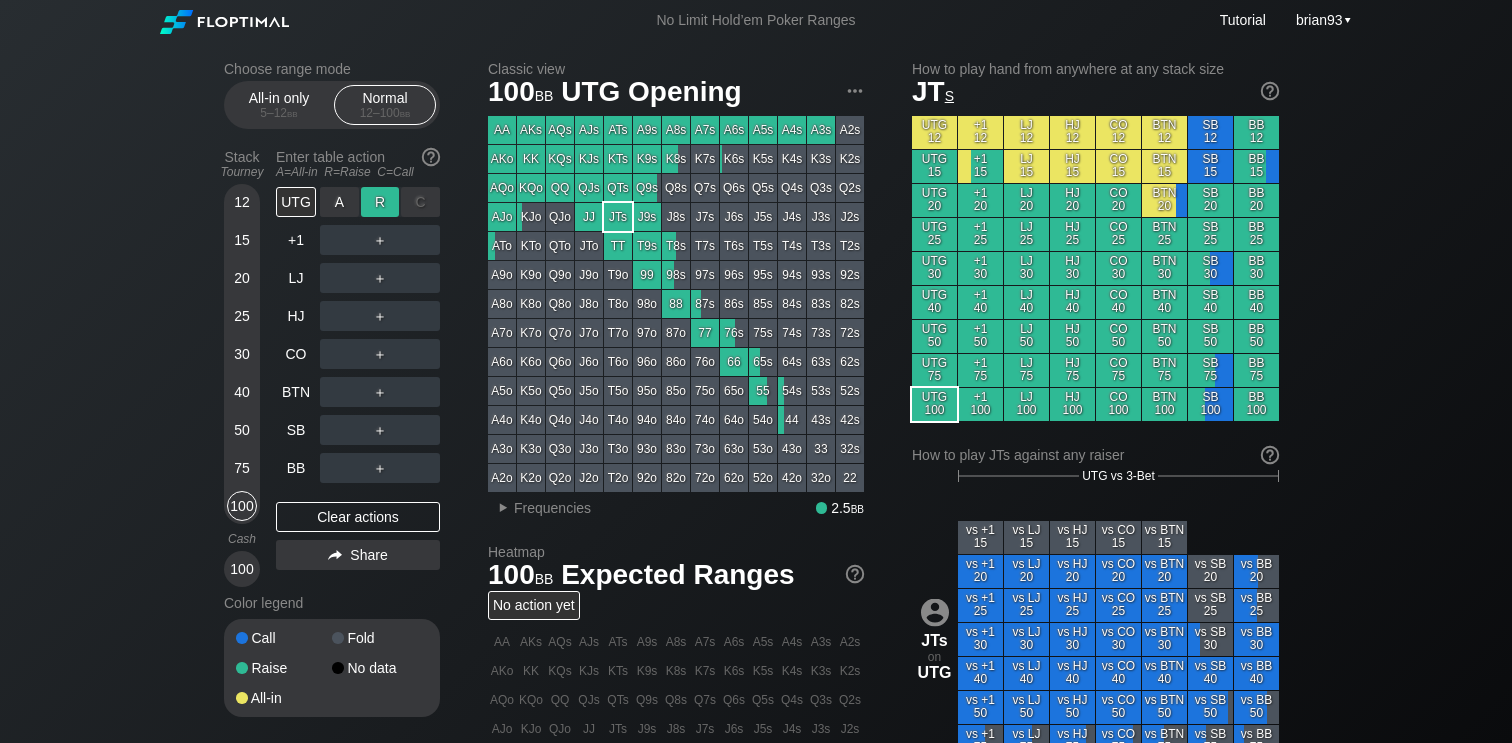 click on "R ✕" at bounding box center [380, 202] 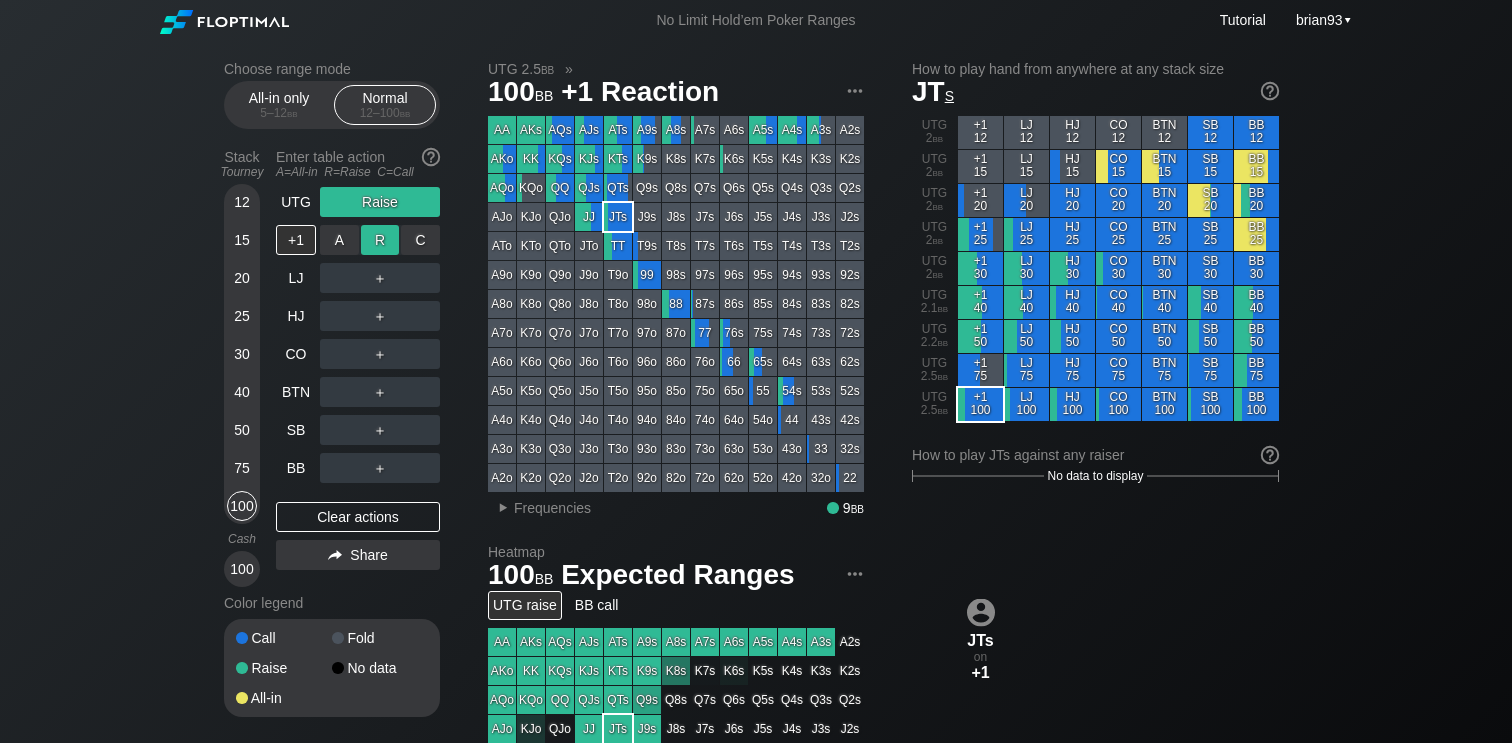click on "R ✕" at bounding box center (380, 240) 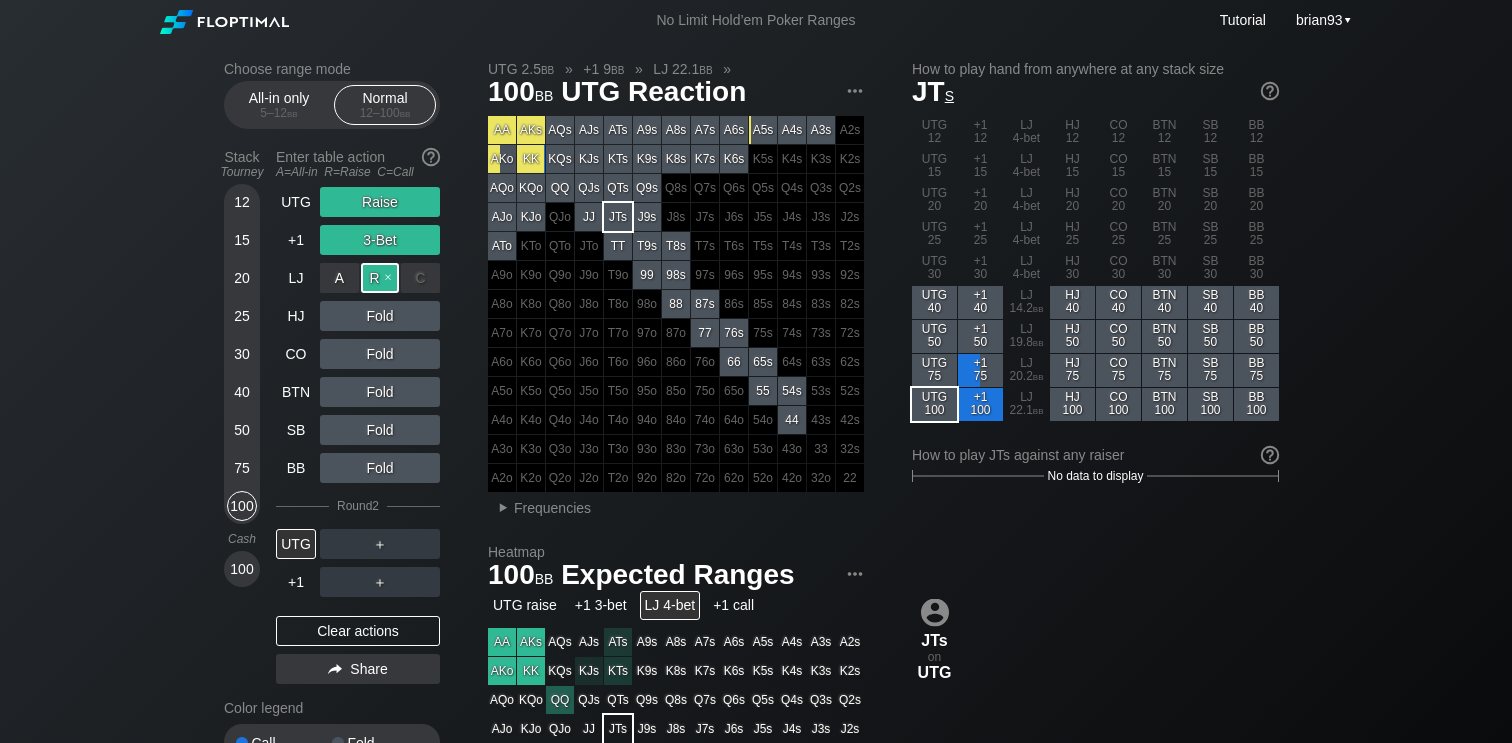 click on "R ✕" at bounding box center (380, 278) 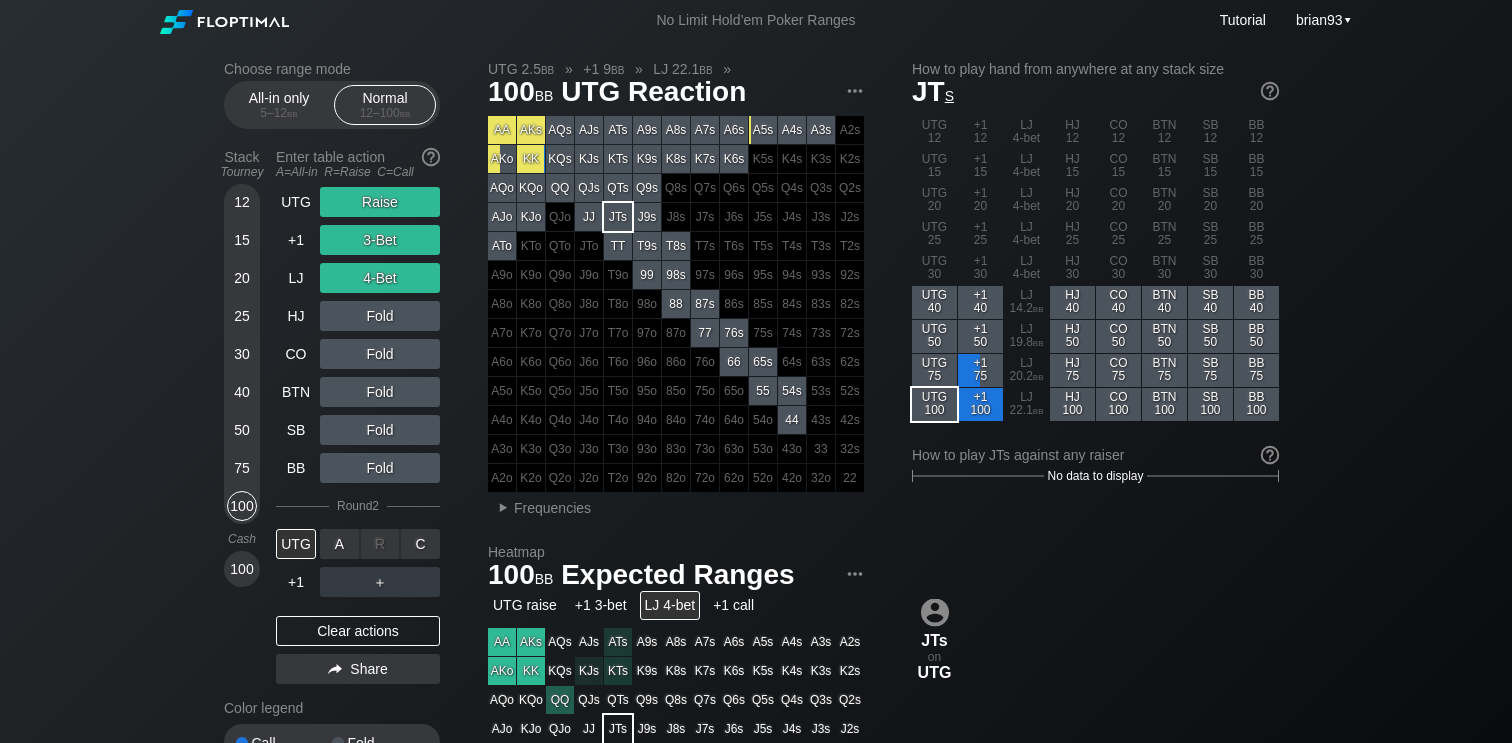 click on "R ✕" at bounding box center (380, 544) 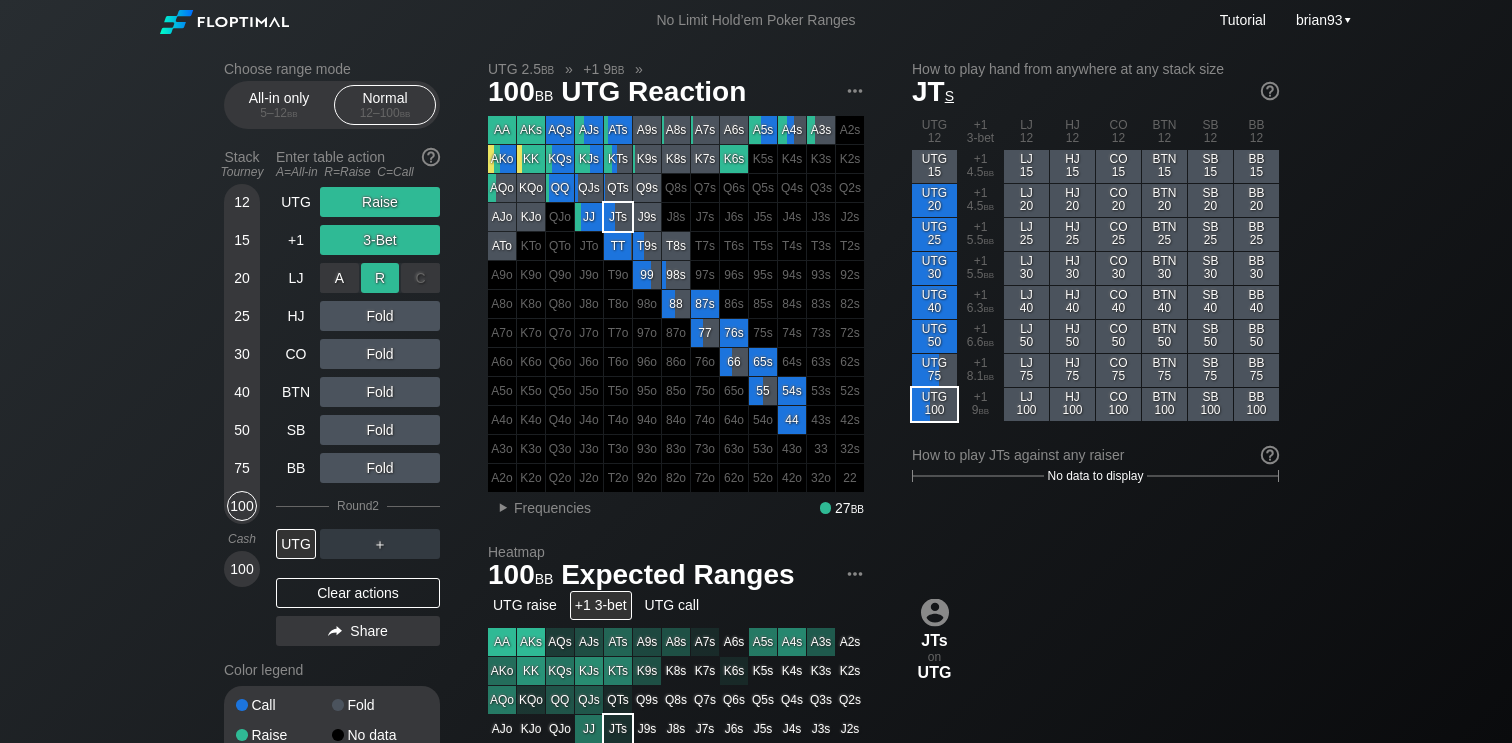 click on "R ✕" at bounding box center [380, 278] 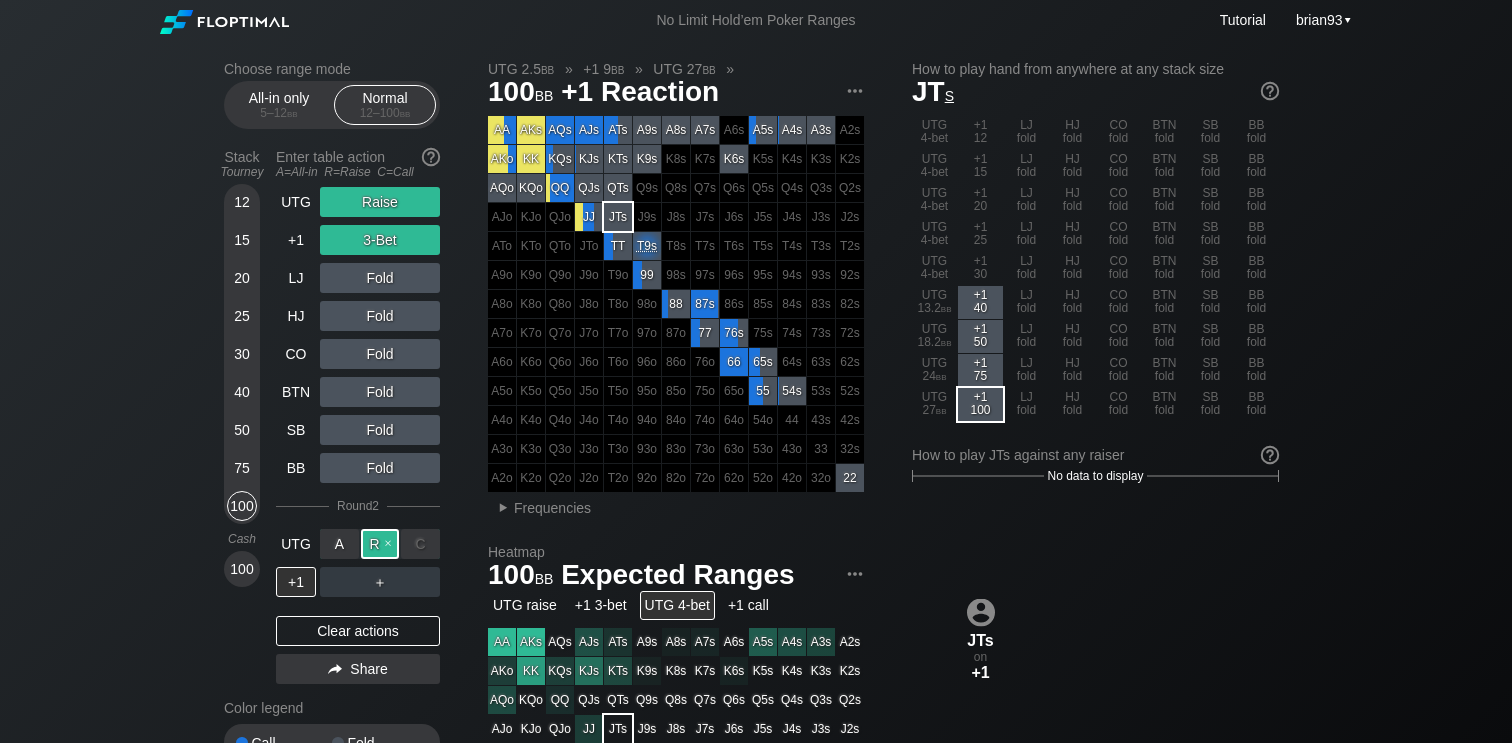 click on "R ✕" at bounding box center [380, 544] 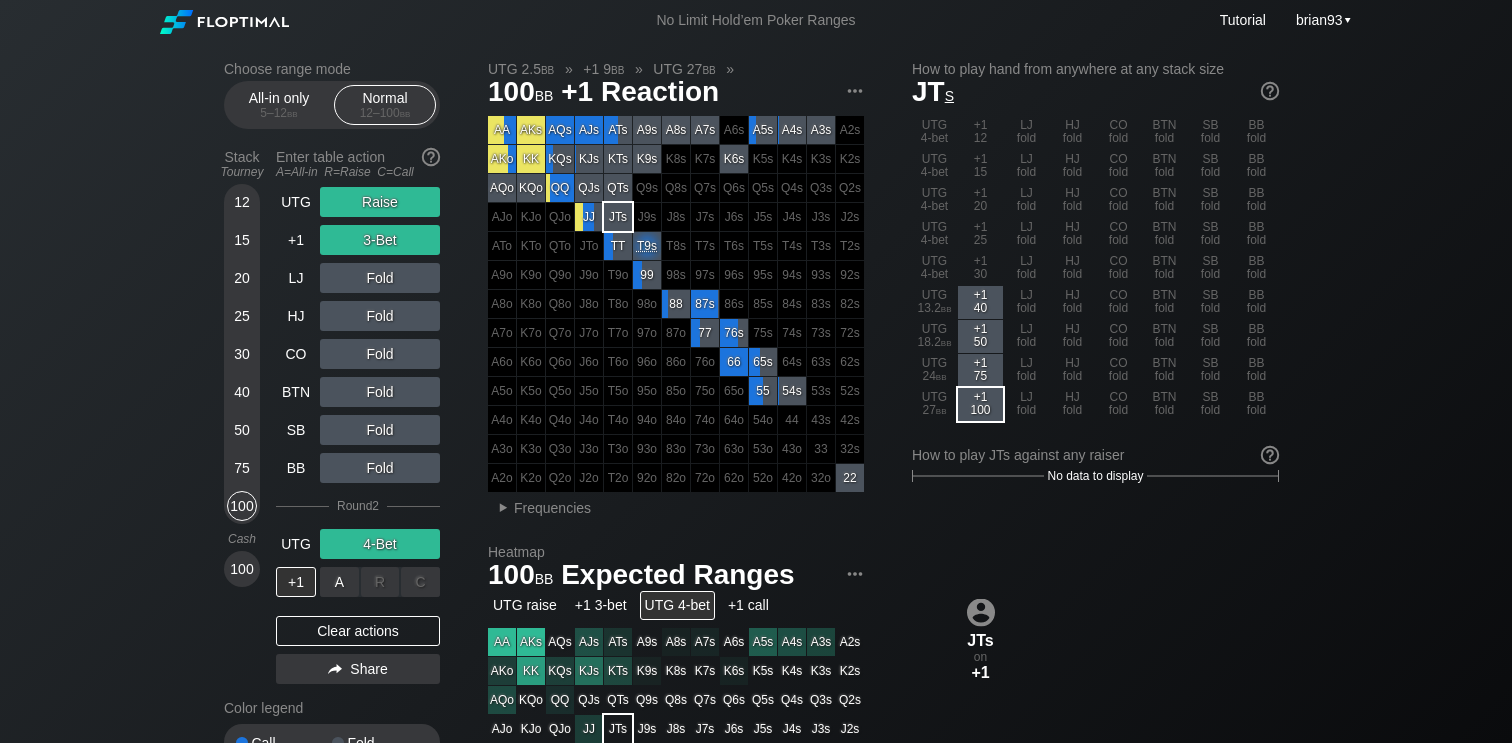 click on "A ✕ R ✕ C ✕" at bounding box center [380, 582] 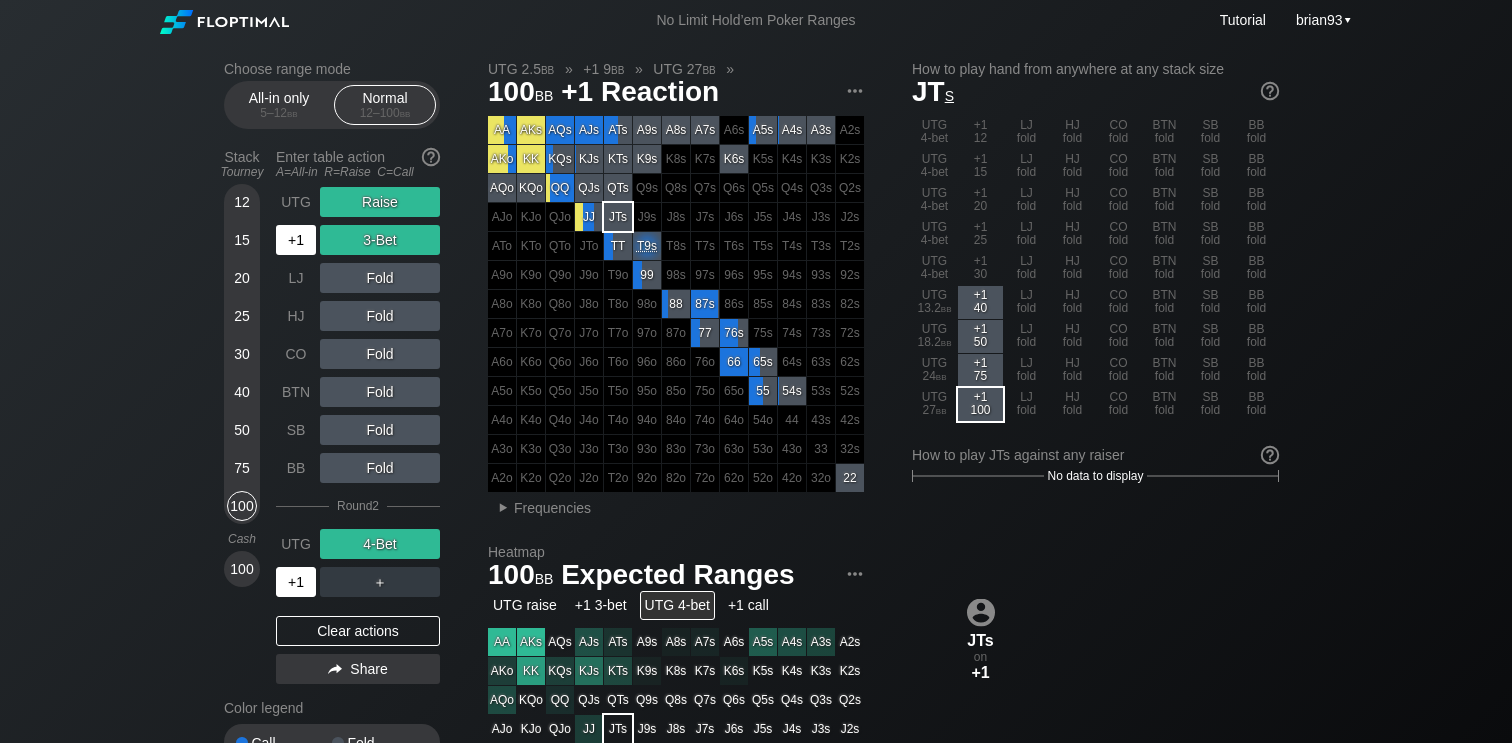 click on "+1" at bounding box center (296, 582) 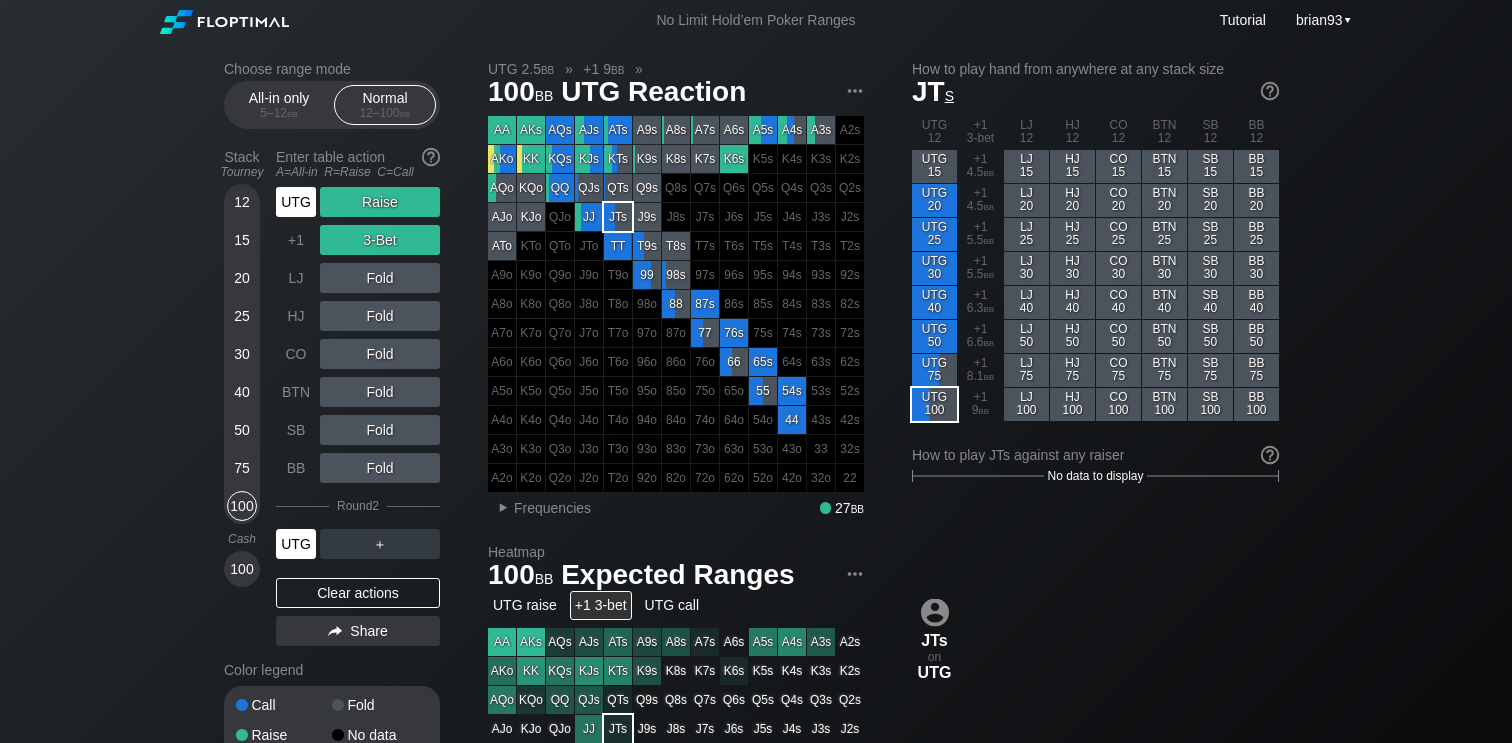 click on "UTG" at bounding box center [296, 544] 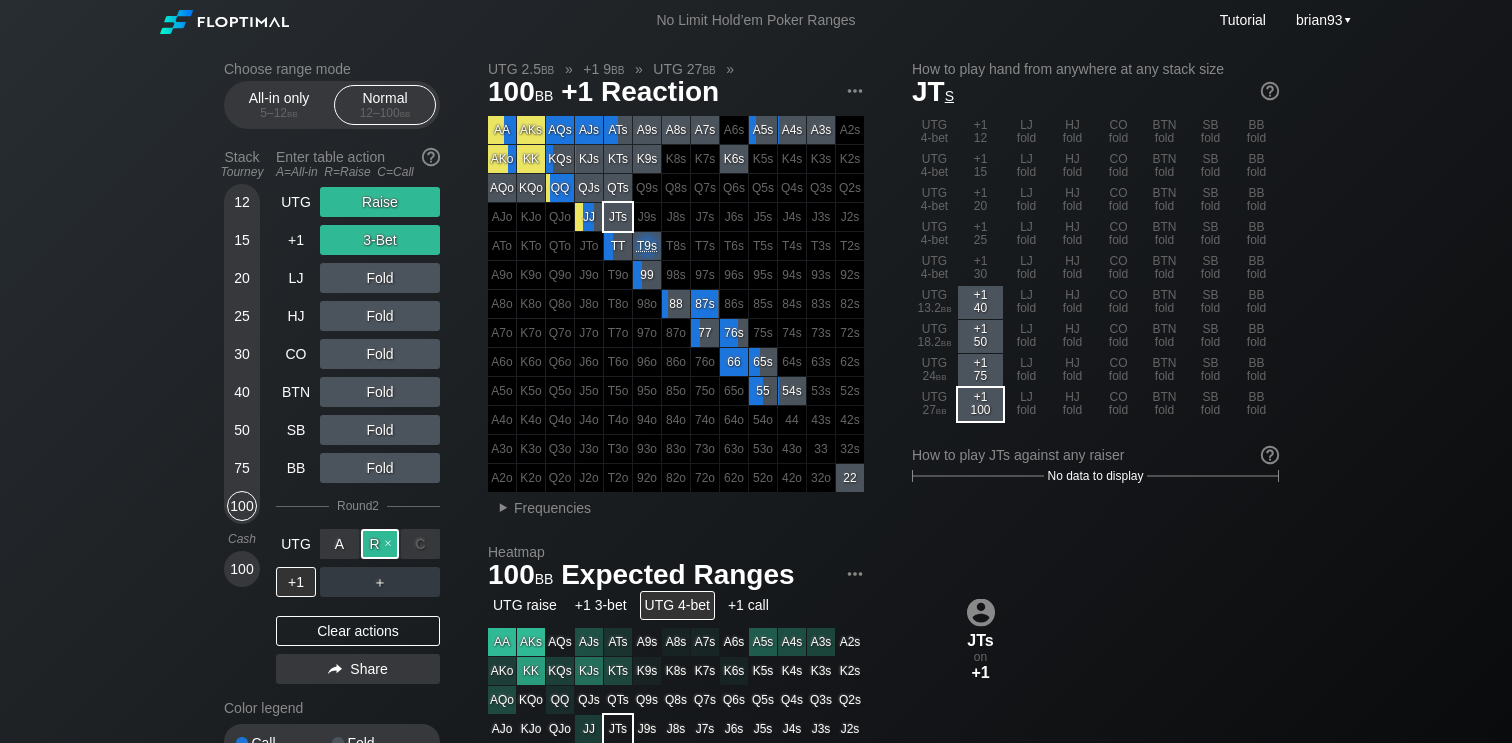 click on "R ✕" at bounding box center [380, 544] 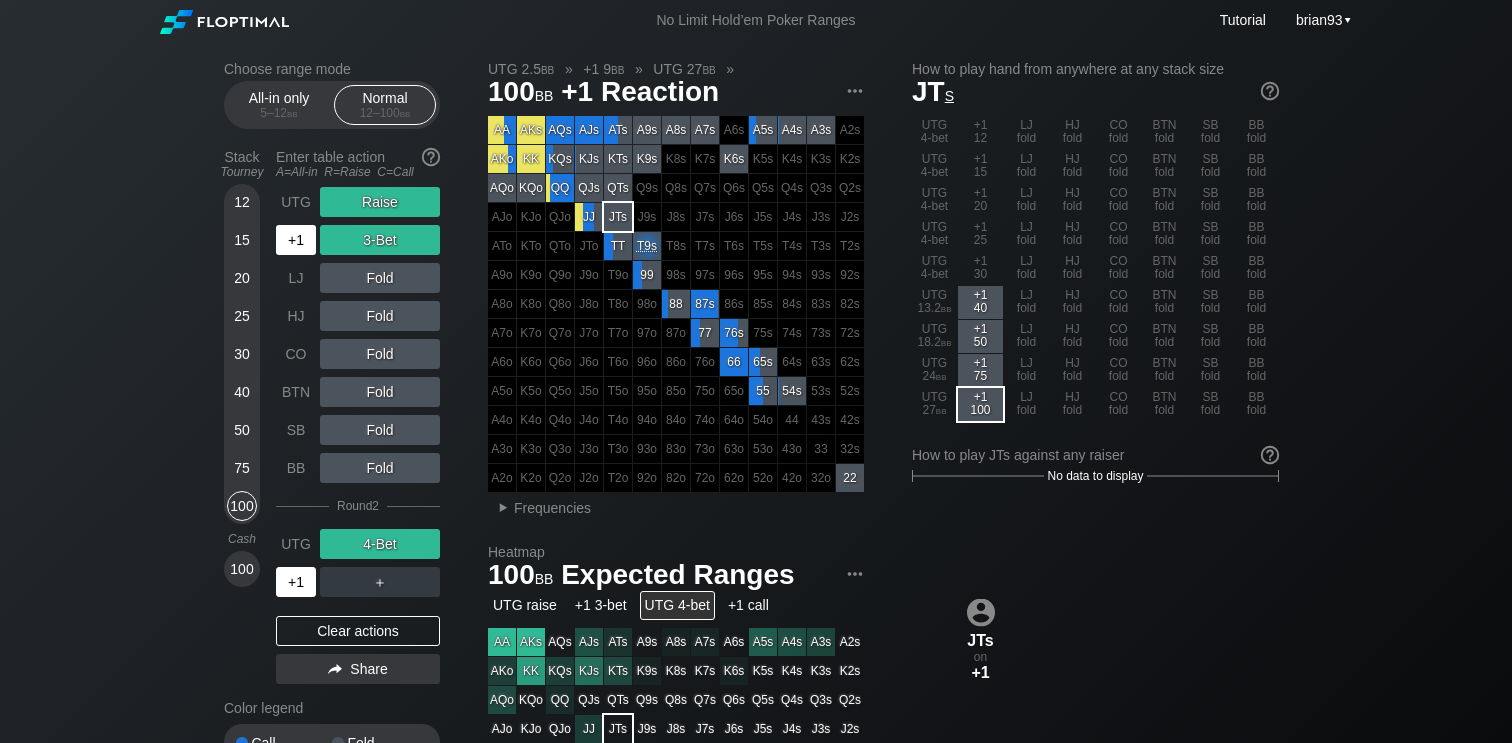 click on "+1" at bounding box center [296, 582] 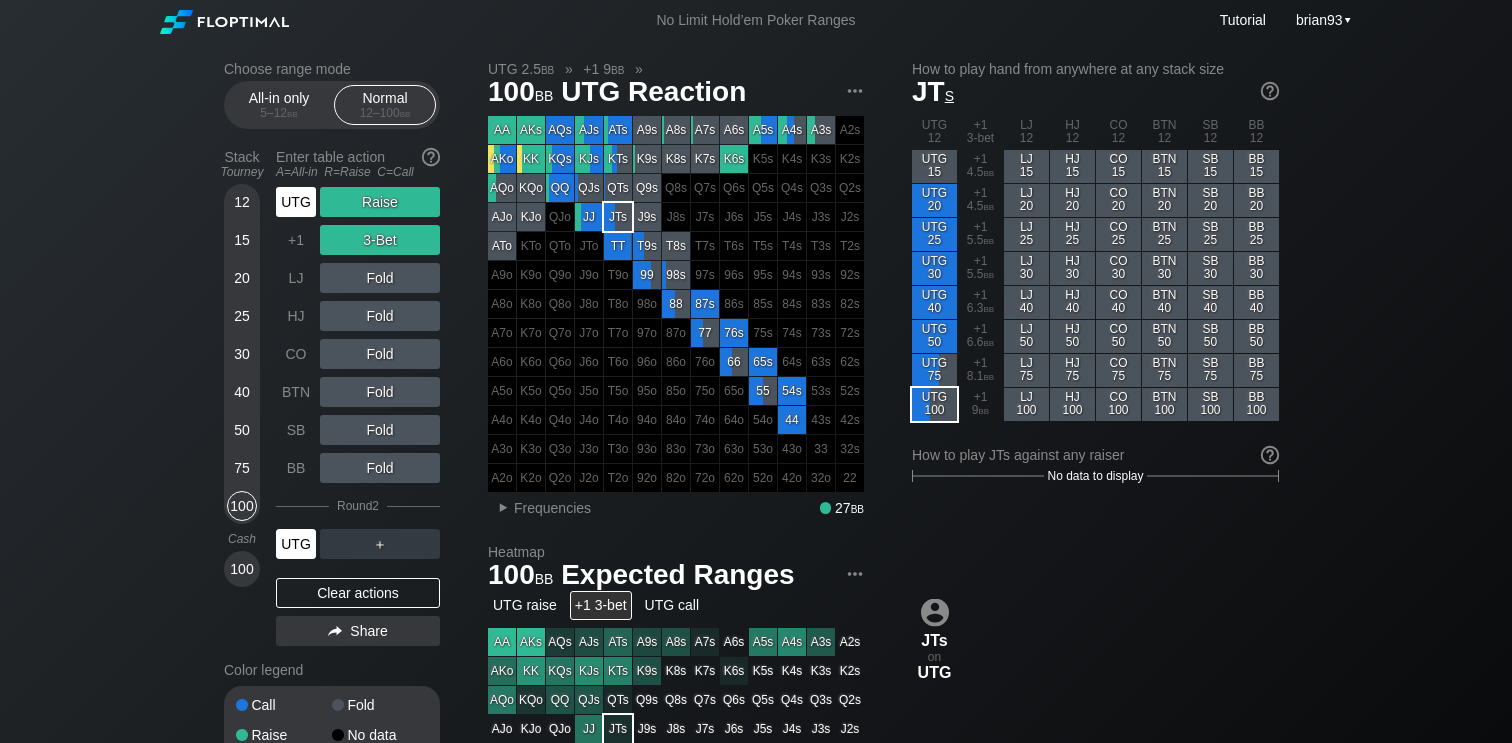 click on "UTG" at bounding box center (296, 544) 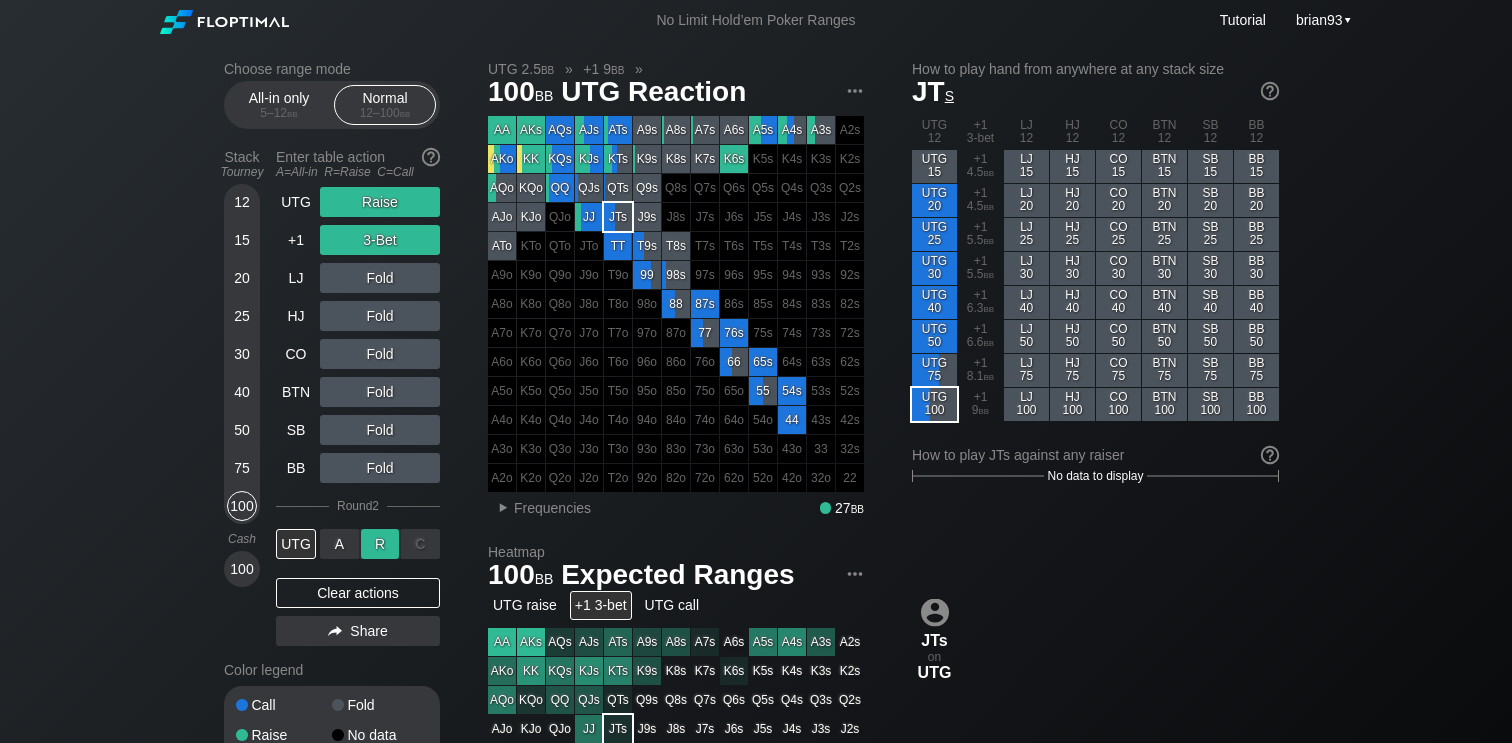 click on "R ✕" at bounding box center (380, 544) 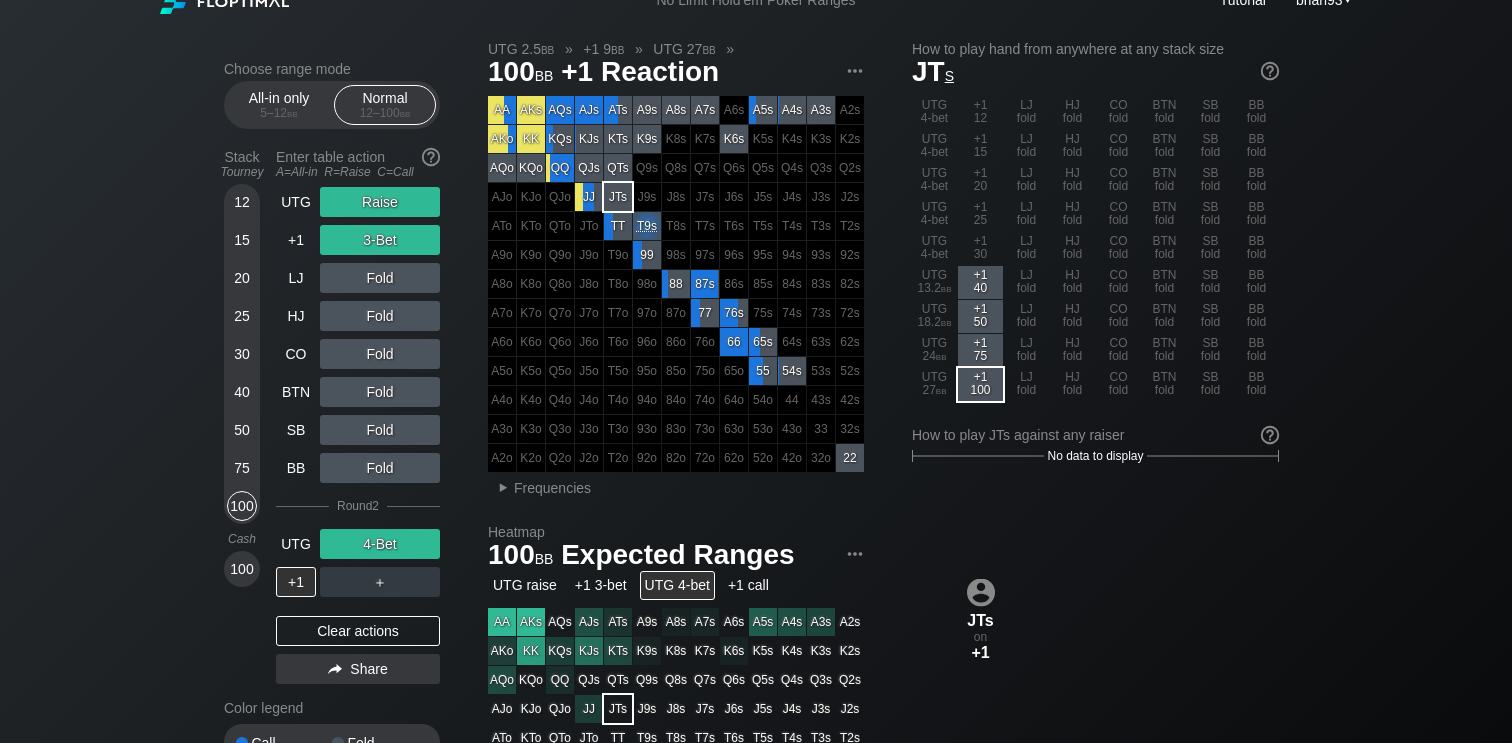 scroll, scrollTop: 2, scrollLeft: 0, axis: vertical 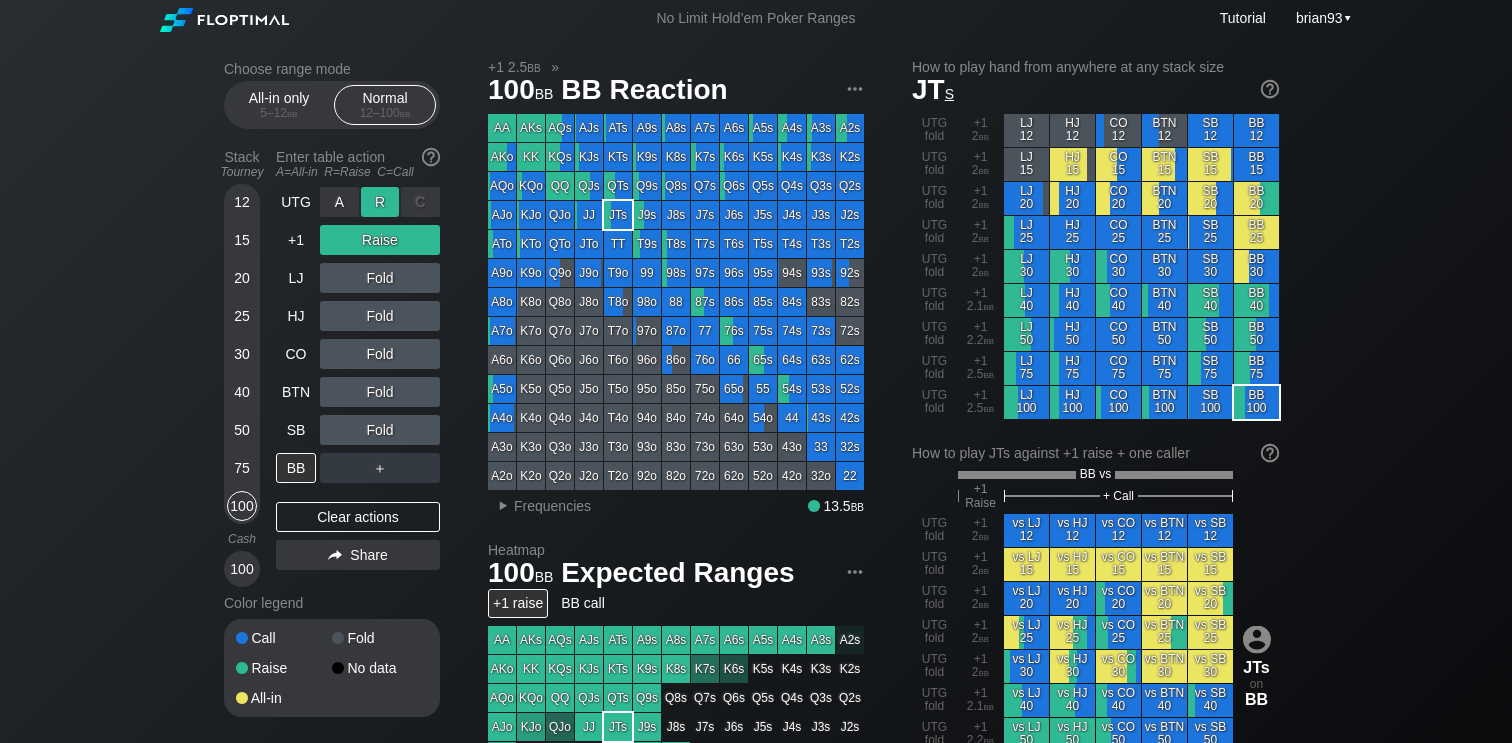 click on "R ✕" at bounding box center [380, 202] 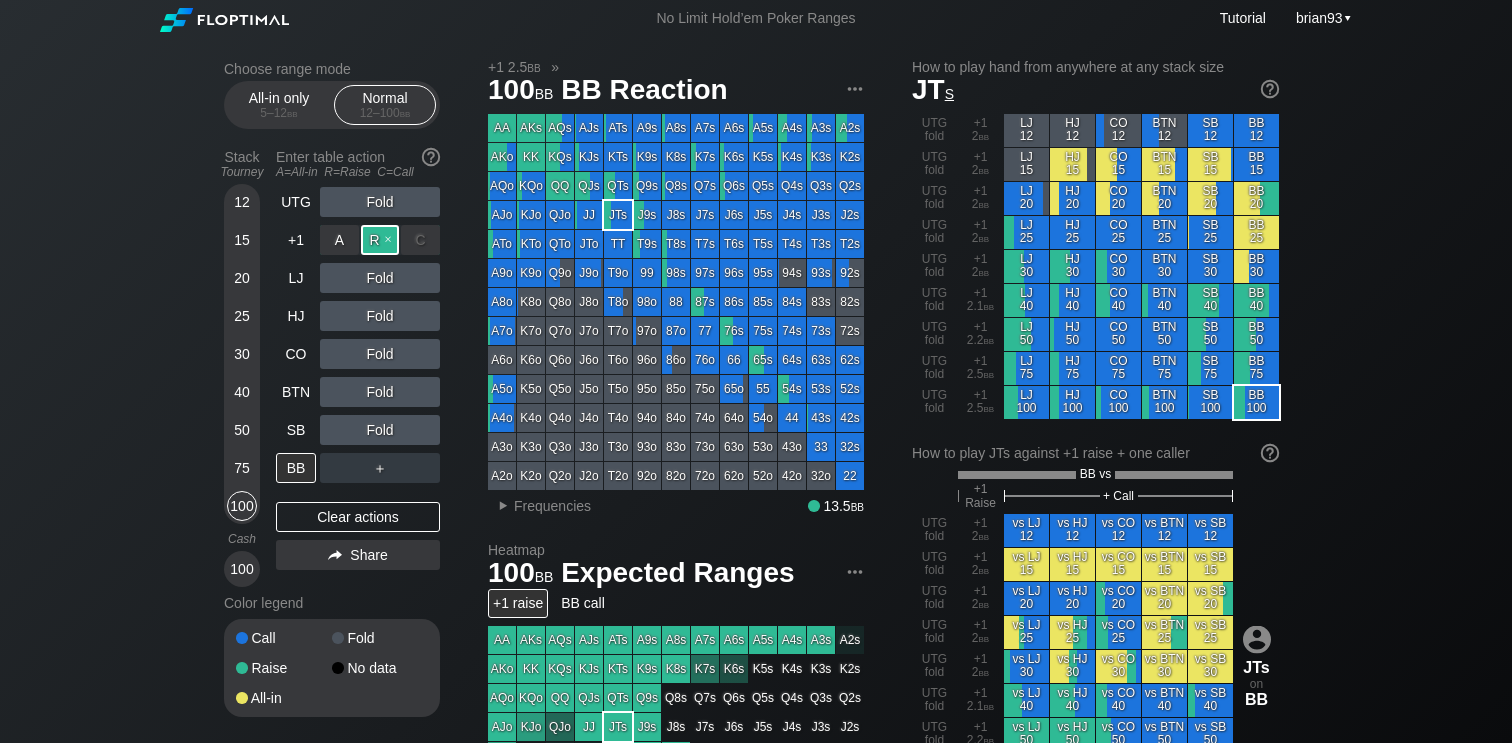 click on "R ✕" at bounding box center (380, 240) 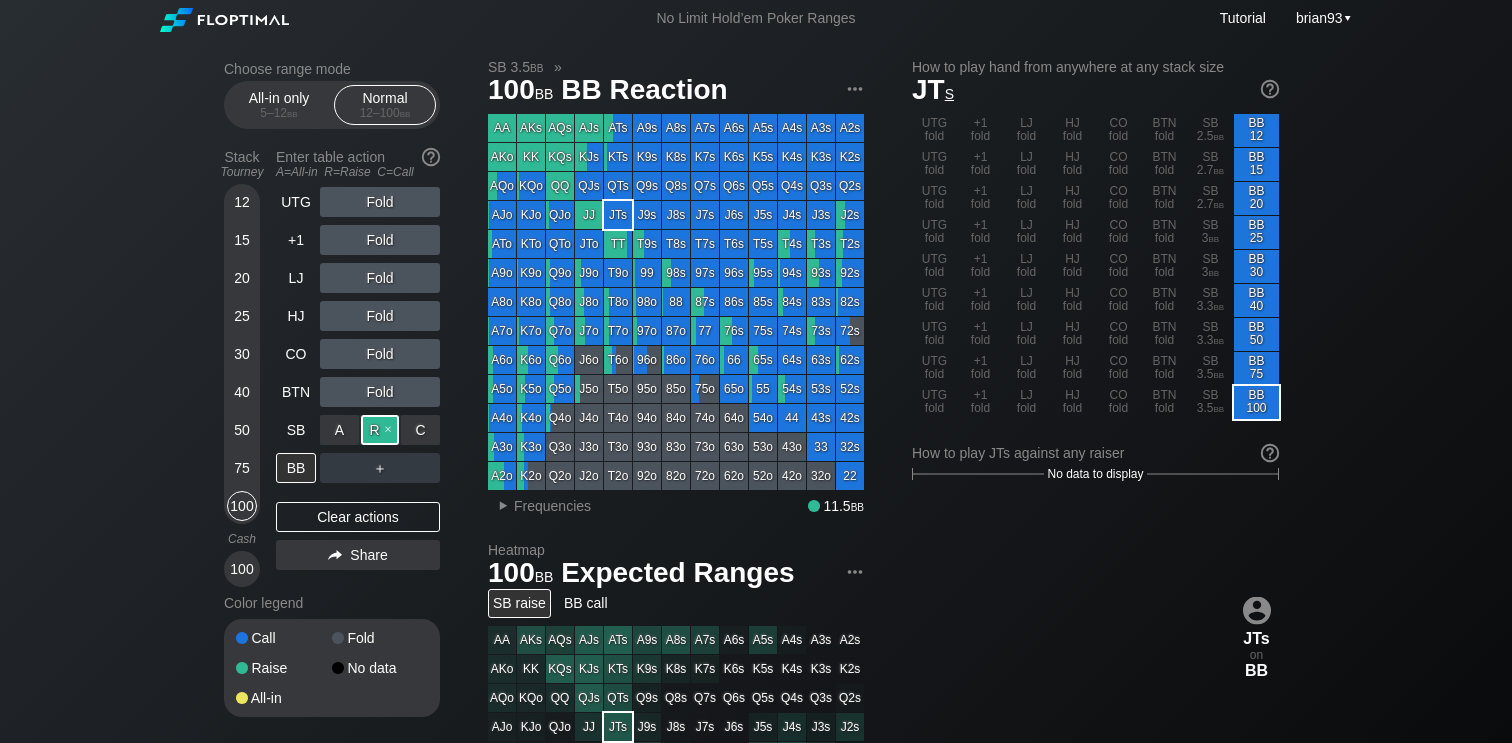 click on "R ✕" at bounding box center [380, 430] 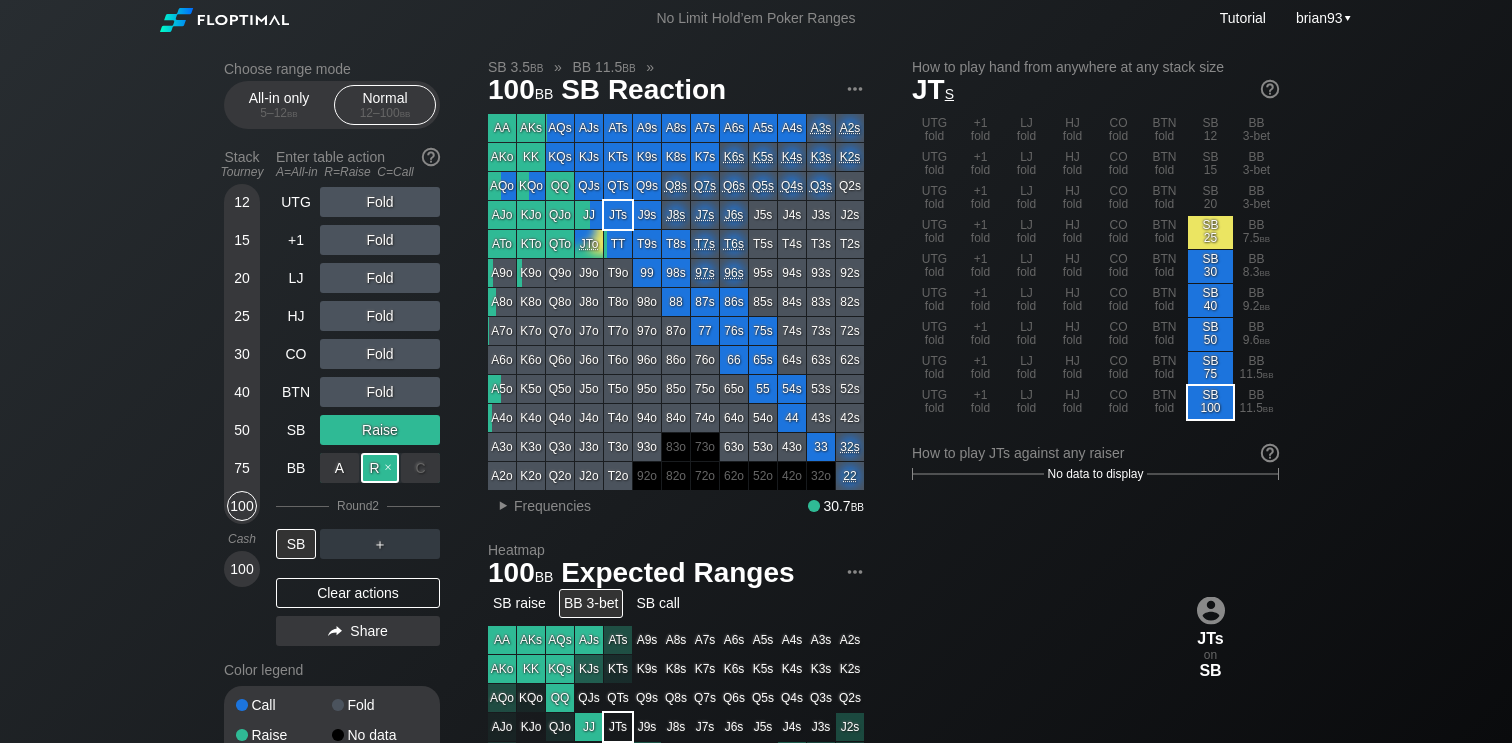 click on "R ✕" at bounding box center [380, 468] 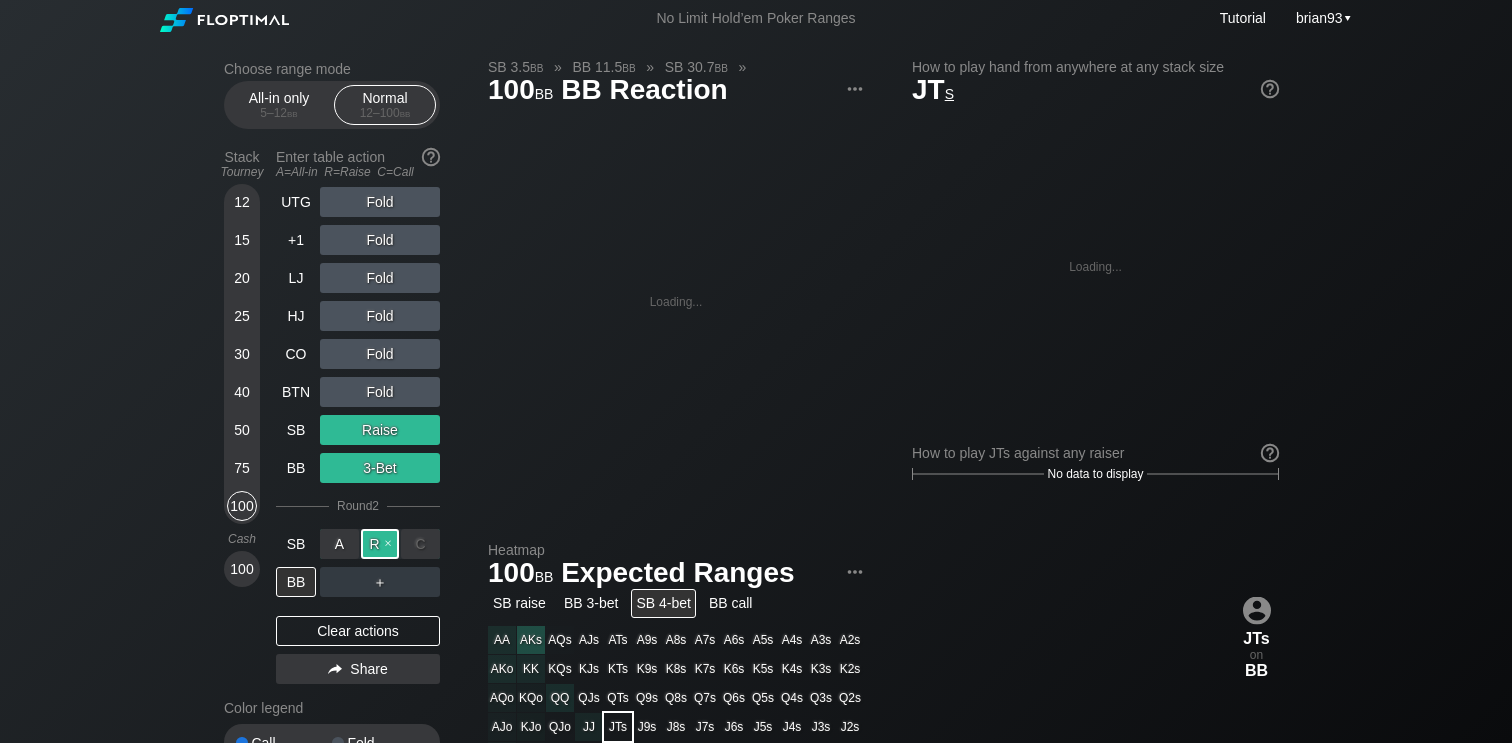 click on "R ✕" at bounding box center (380, 544) 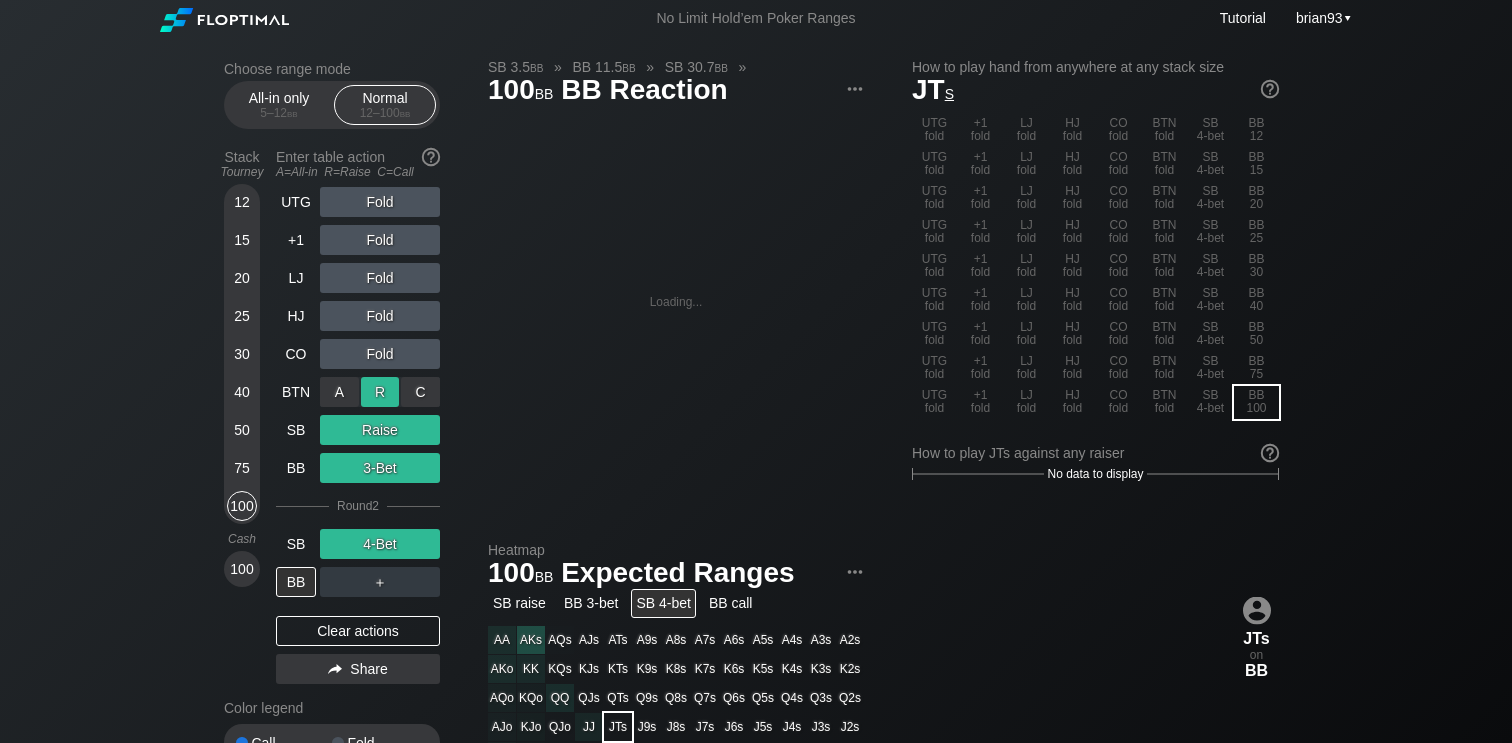 click on "R ✕" at bounding box center (380, 392) 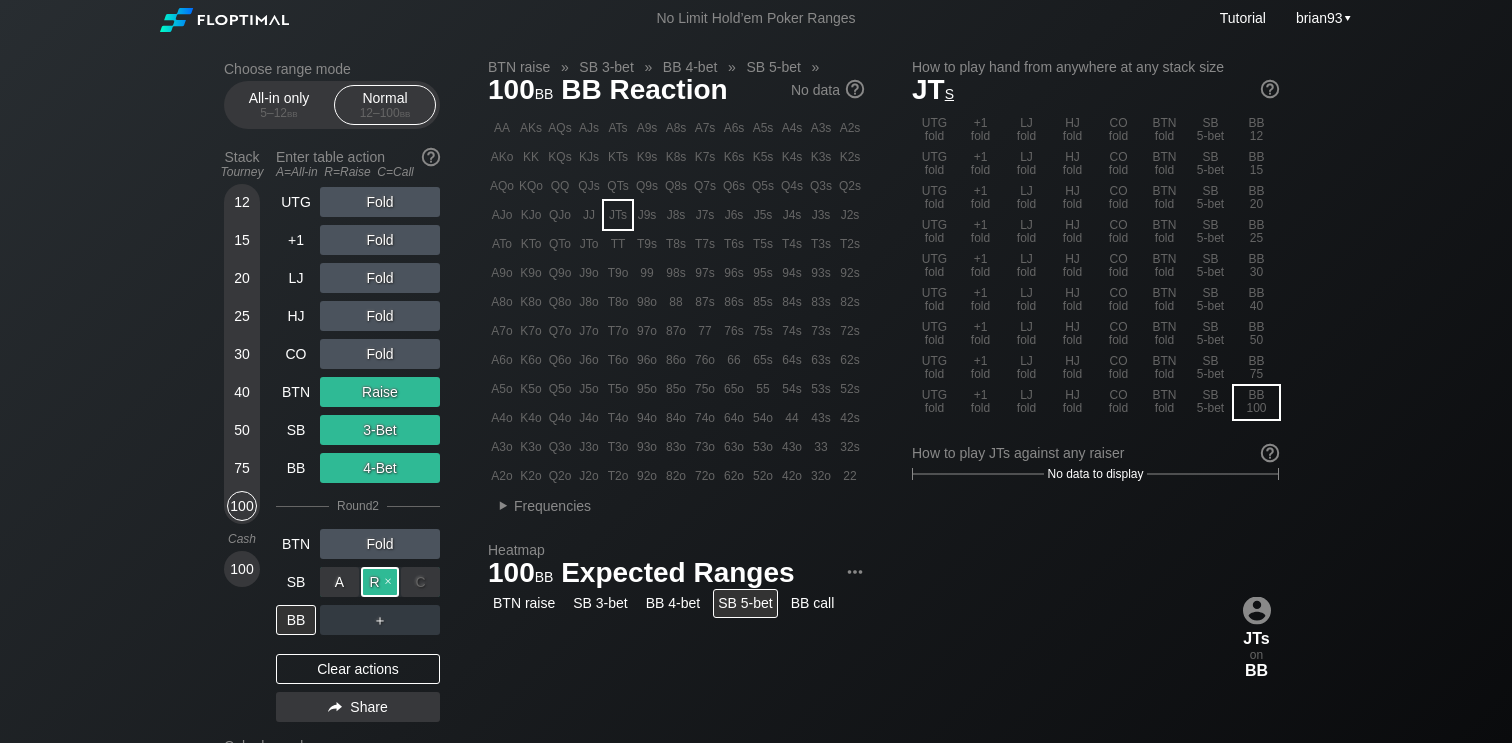 click on "R ✕" at bounding box center (380, 582) 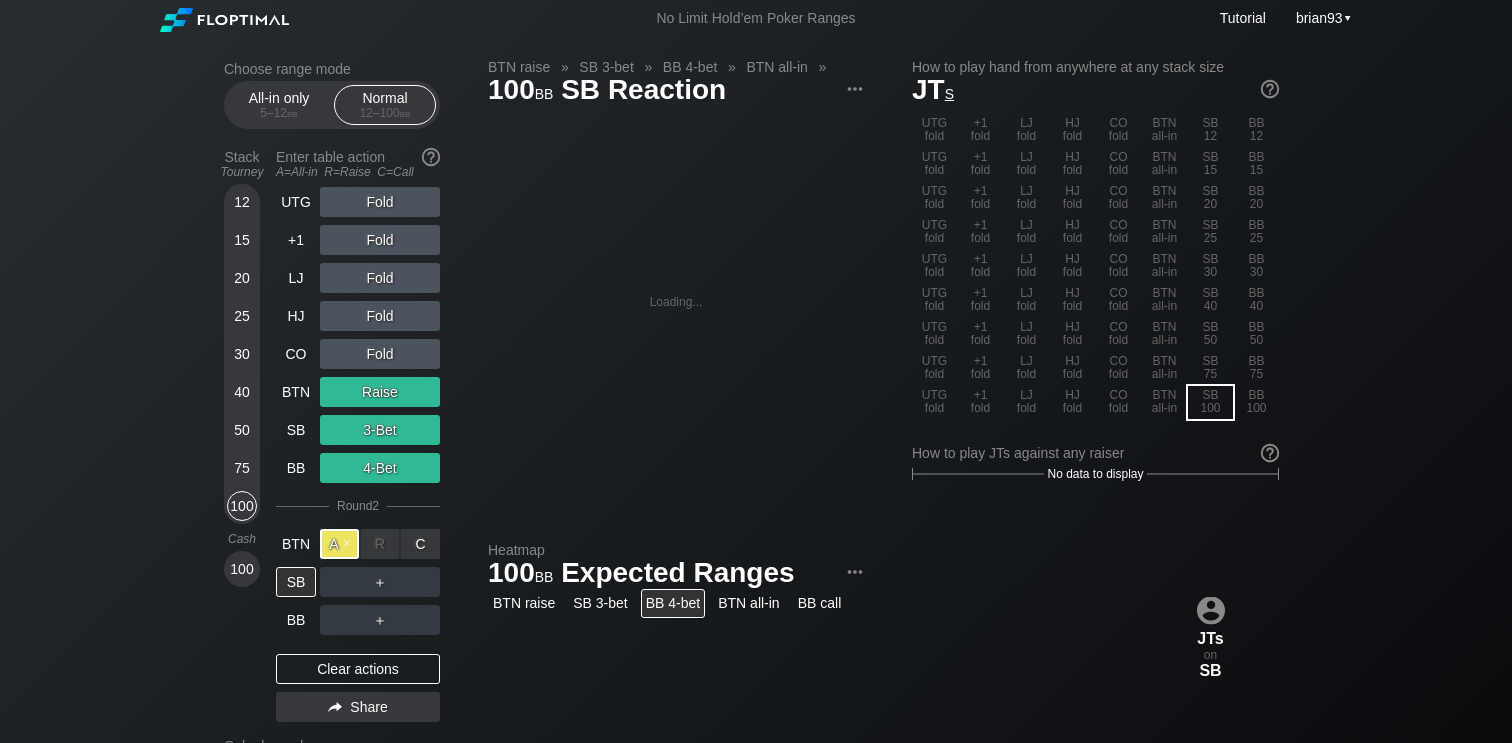 click on "A ✕" at bounding box center (339, 544) 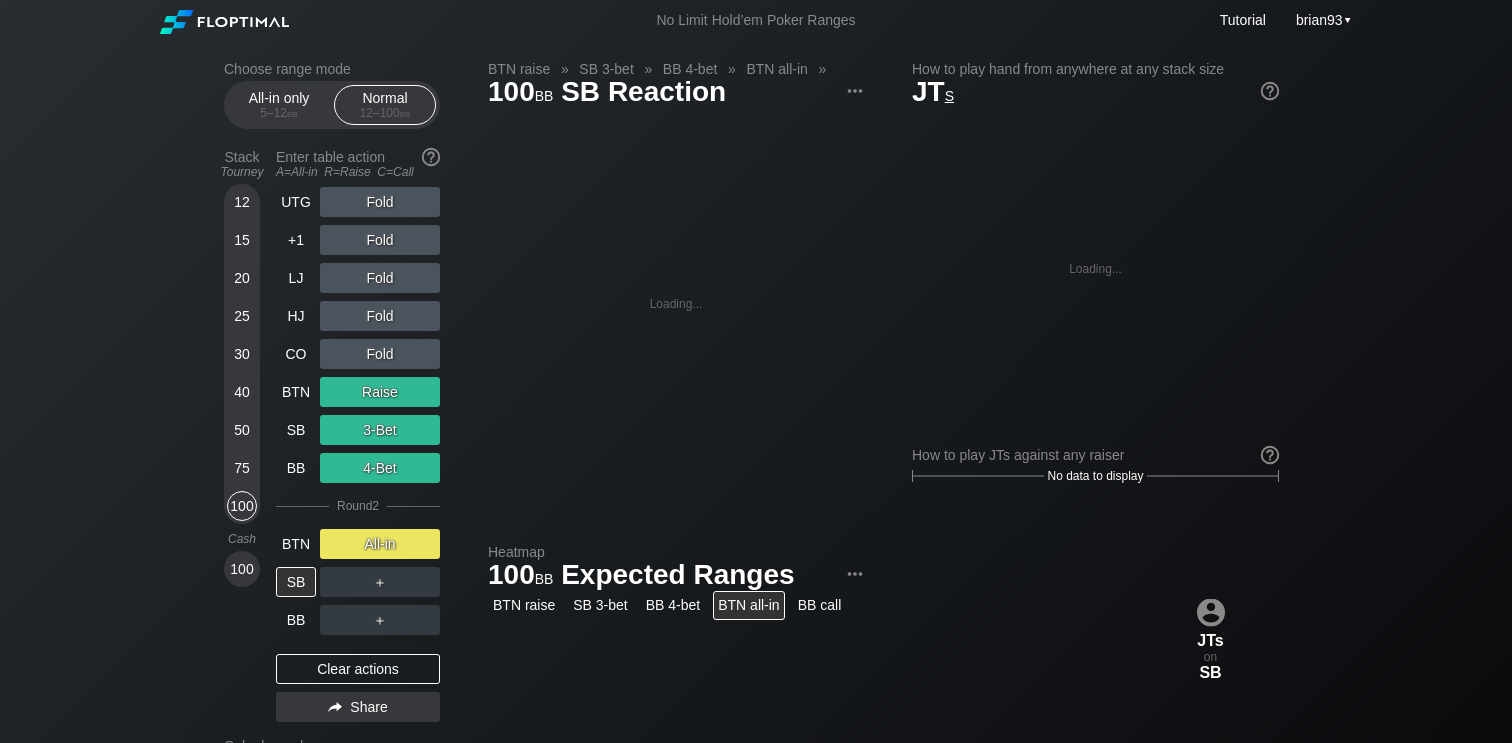 scroll, scrollTop: 0, scrollLeft: 0, axis: both 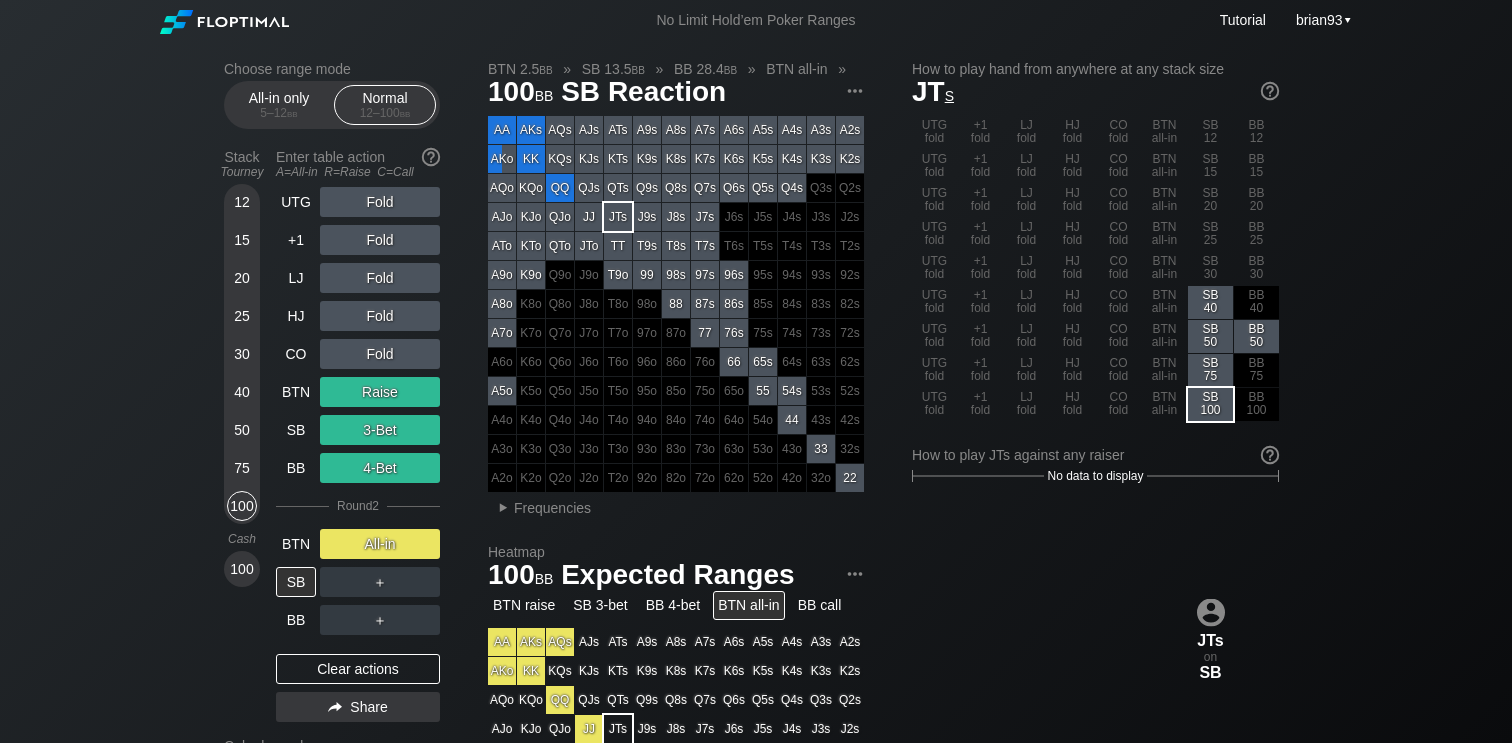 click on "Choose range mode All-in only 5 – 12 bb Normal 12 – 100 bb Stack Tourney Enter table action A=All-in  R=Raise  C=Call 12 15 20 25 30 40 50 75 100 Cash 100 UTG Fold +1 Fold LJ Fold HJ Fold CO Fold BTN Raise SB 3-Bet BB 4-Bet Round  2 BTN All-in SB ＋ BB ＋ Clear actions Share Color legend   Call   Fold   Raise   No data   All-in BTN   2.5 bb » SB   13.5 bb » BB   28.4 bb » BTN   all-in » 100 bb   SB   Reaction AA AKs AQs AJs ATs A9s A8s A7s A6s A5s A4s A3s A2s AKo KK KQs KJs KTs K9s K8s K7s K6s K5s K4s K3s K2s AQo KQo QQ QJs QTs Q9s Q8s Q7s Q6s Q5s Q4s Q3s Q2s AJo KJo QJo JJ JTs J9s J8s J7s J6s J5s J4s J3s J2s ATo KTo QTo JTo TT T9s T8s T7s T6s T5s T4s T3s T2s A9o K9o Q9o J9o T9o 99 98s 97s 96s 95s 94s 93s 92s A8o K8o Q8o J8o T8o 98o 88 87s 86s 85s 84s 83s 82s A7o K7o Q7o J7o T7o 97o 87o 77 76s 75s 74s 73s 72s A6o K6o Q6o J6o T6o 96o 86o 76o 66 65s 64s 63s 62s A5o K5o Q5o J5o T5o 95o 85o 75o 65o 55 54s 53s 52s A4o K4o Q4o J4o T4o 94o 84o 74o 64o 54o 44 43s 42s A3o K3o Q3o J3o T3o 93o 83o 73o" at bounding box center (756, 679) 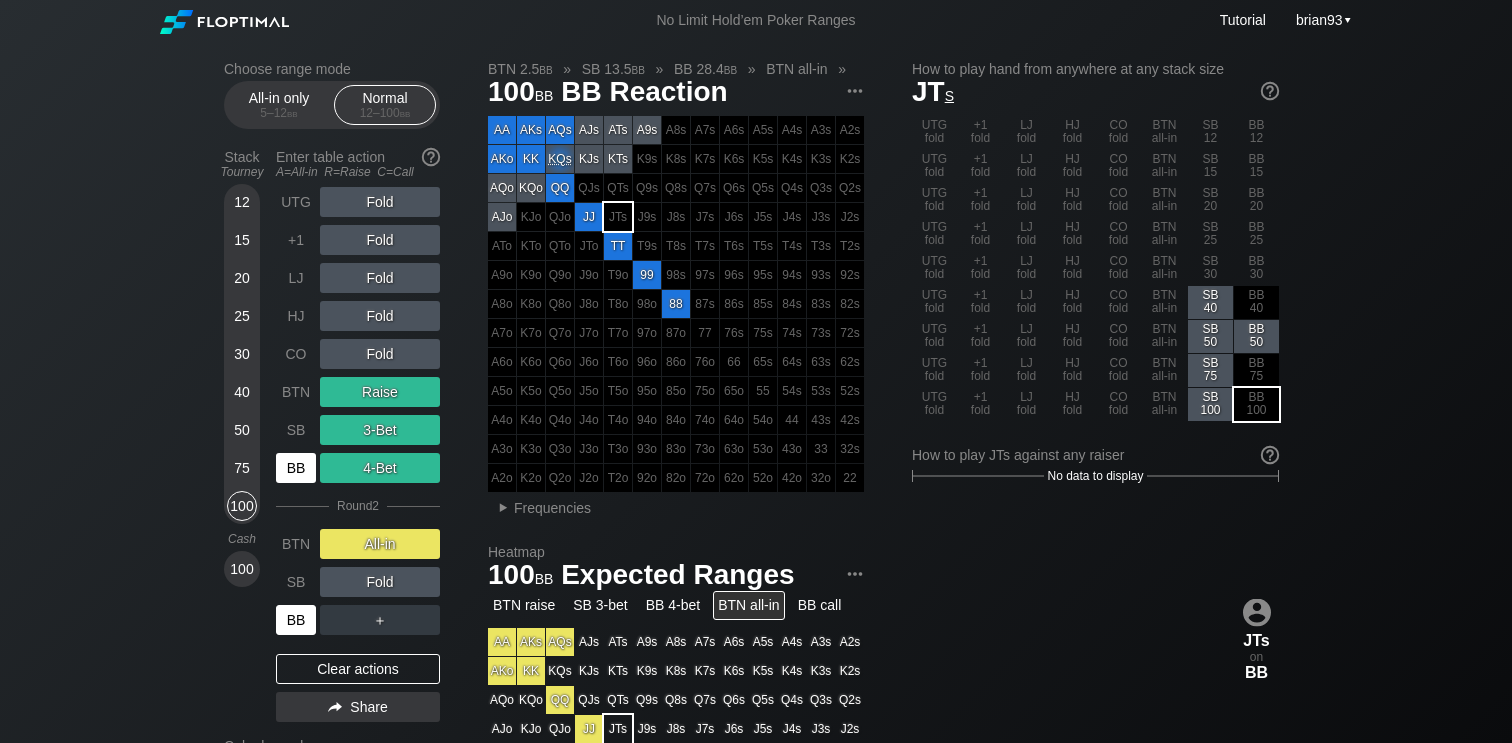 click on "BB" at bounding box center [296, 620] 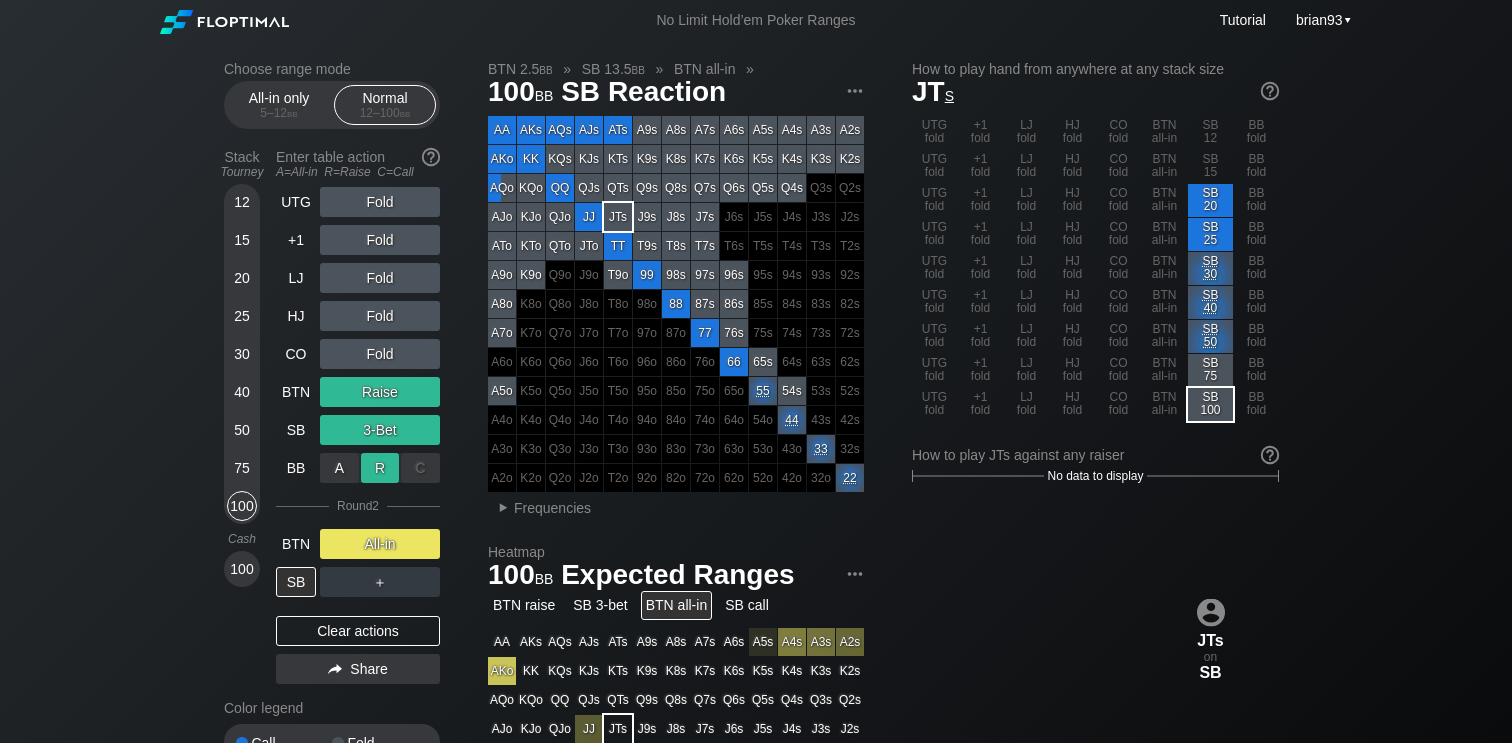 click on "R ✕" at bounding box center [380, 468] 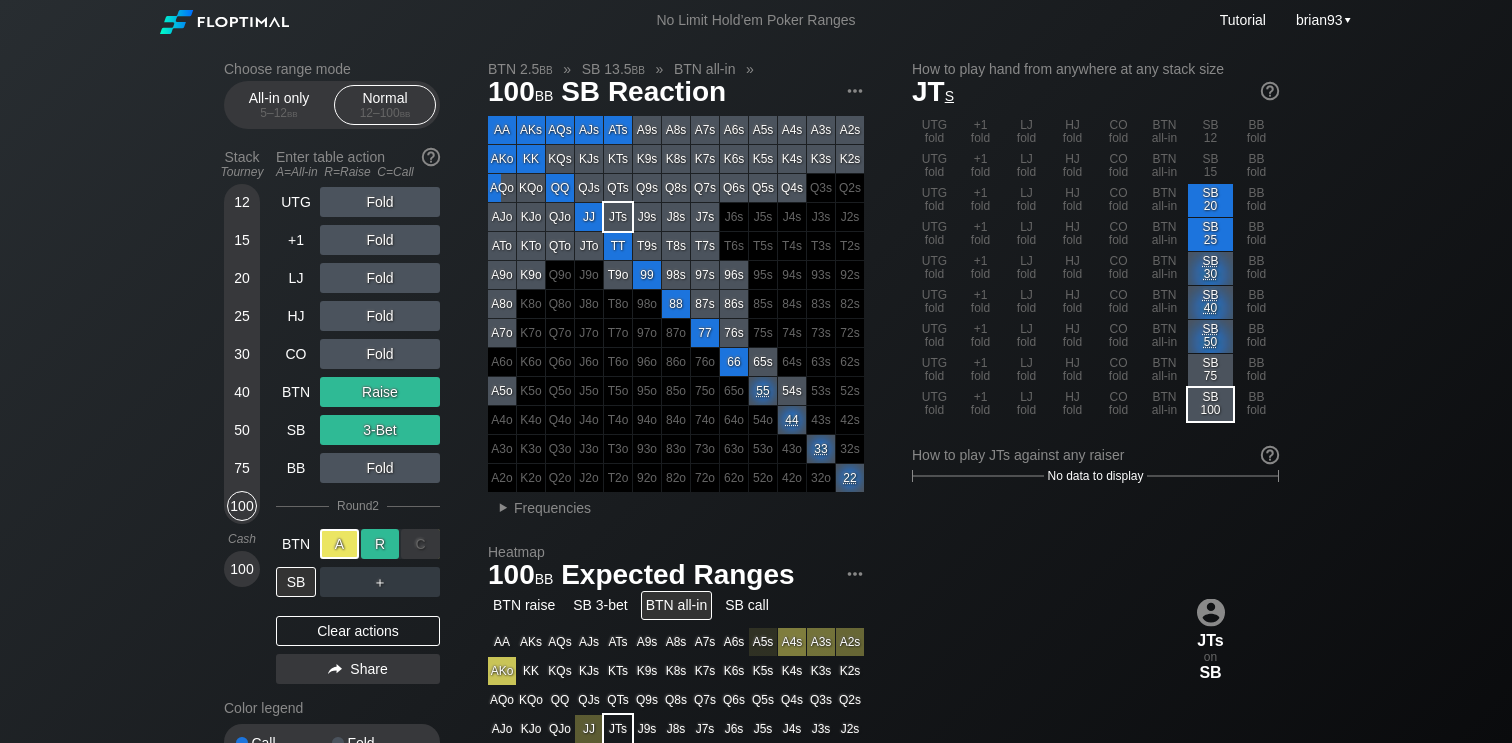 click on "R ✕" at bounding box center [380, 544] 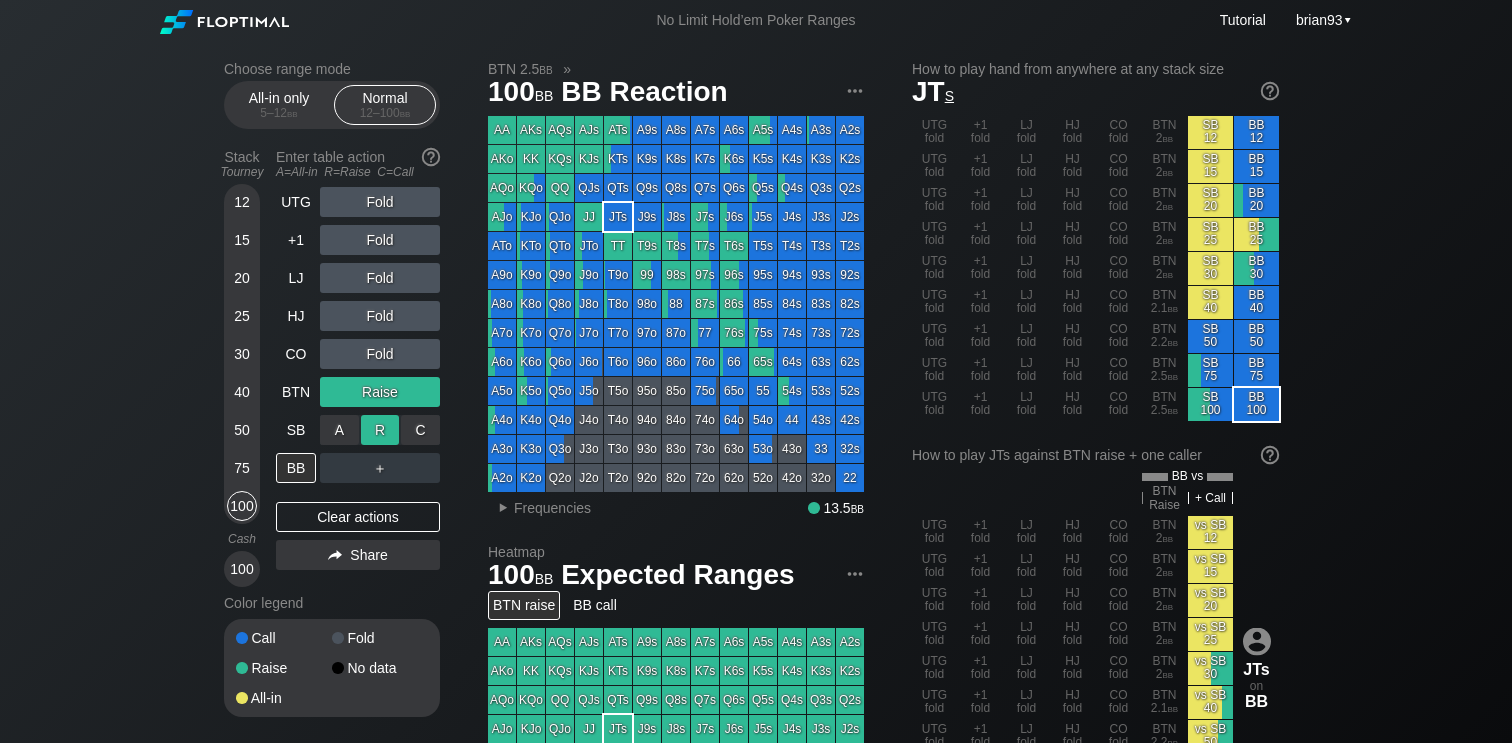 click on "R ✕" at bounding box center (380, 430) 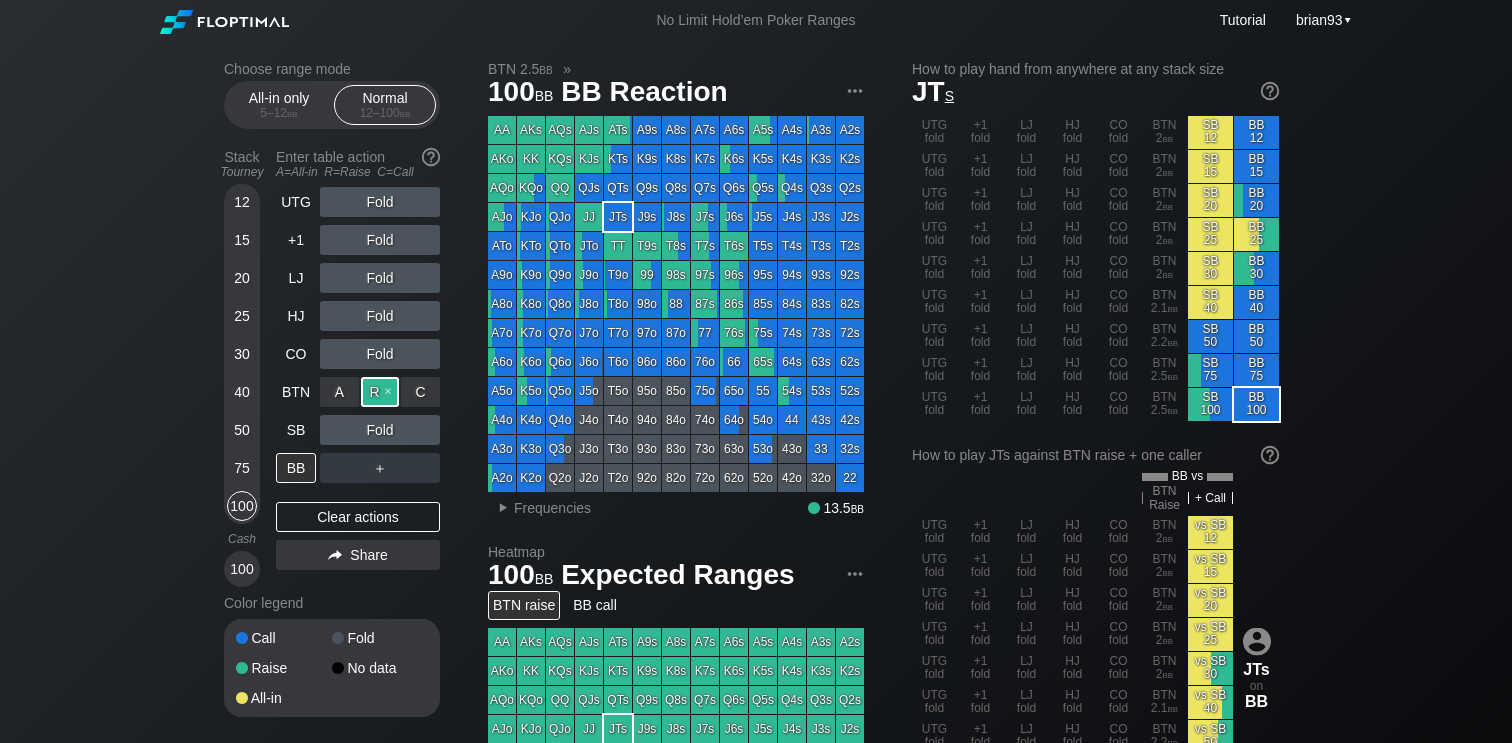 click on "R ✕" at bounding box center [380, 392] 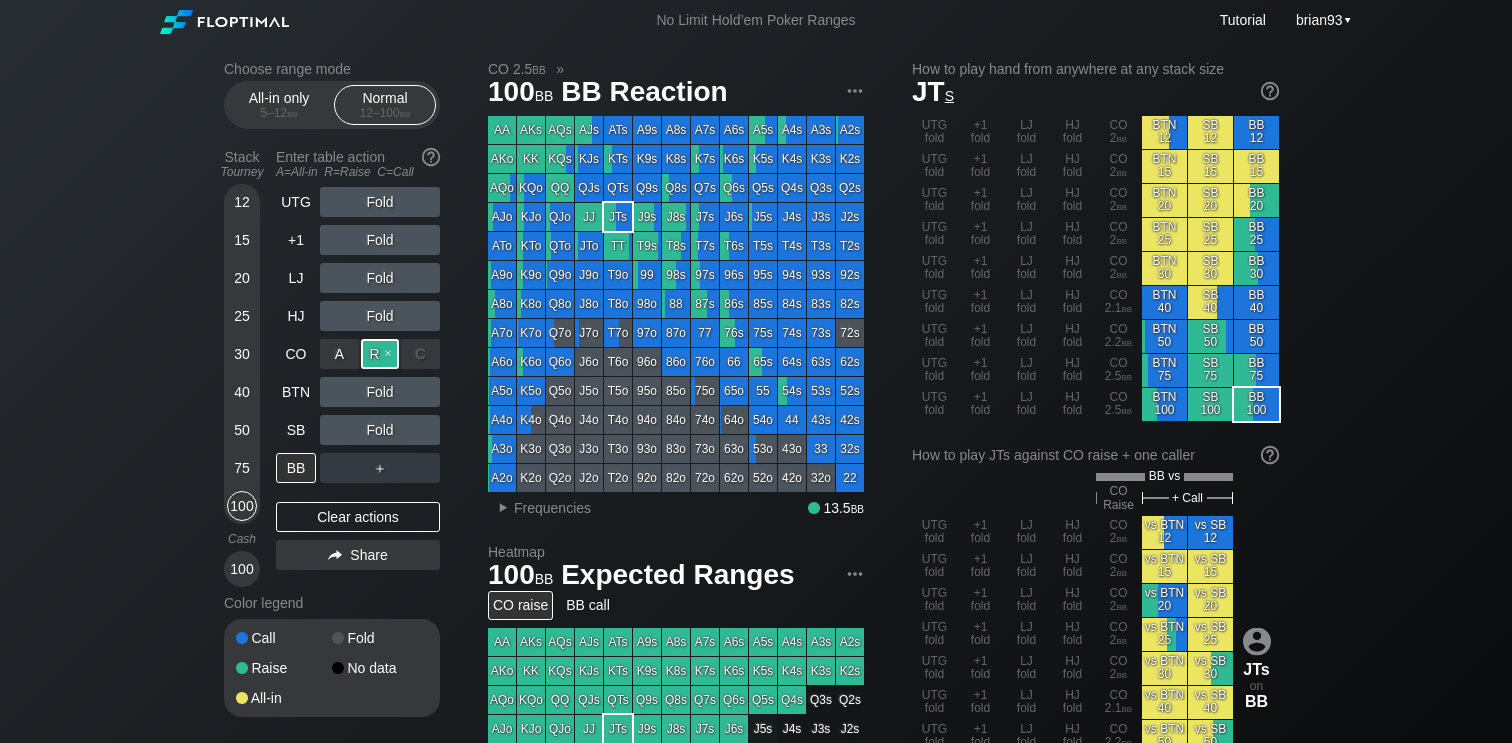 click on "R ✕" at bounding box center [380, 354] 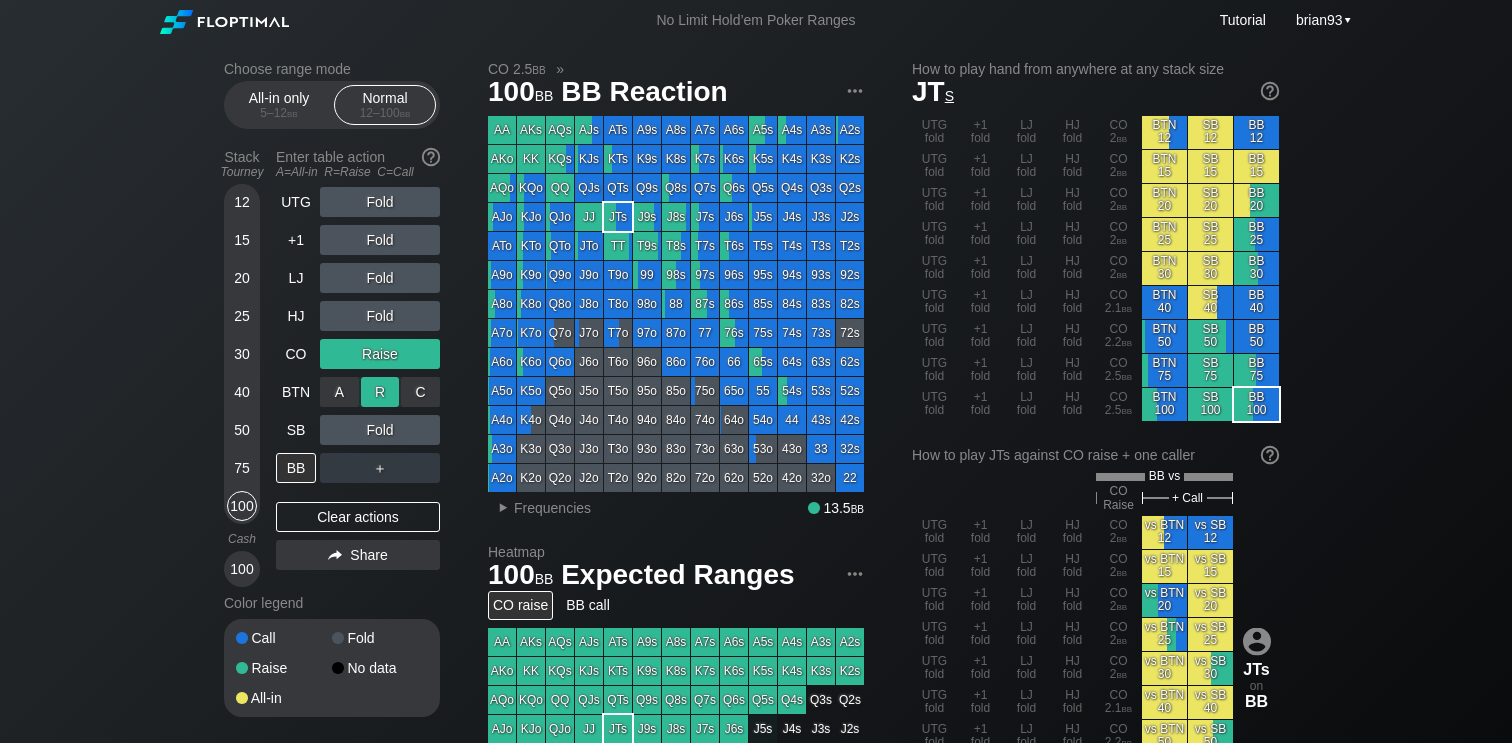 click on "R ✕" at bounding box center (380, 392) 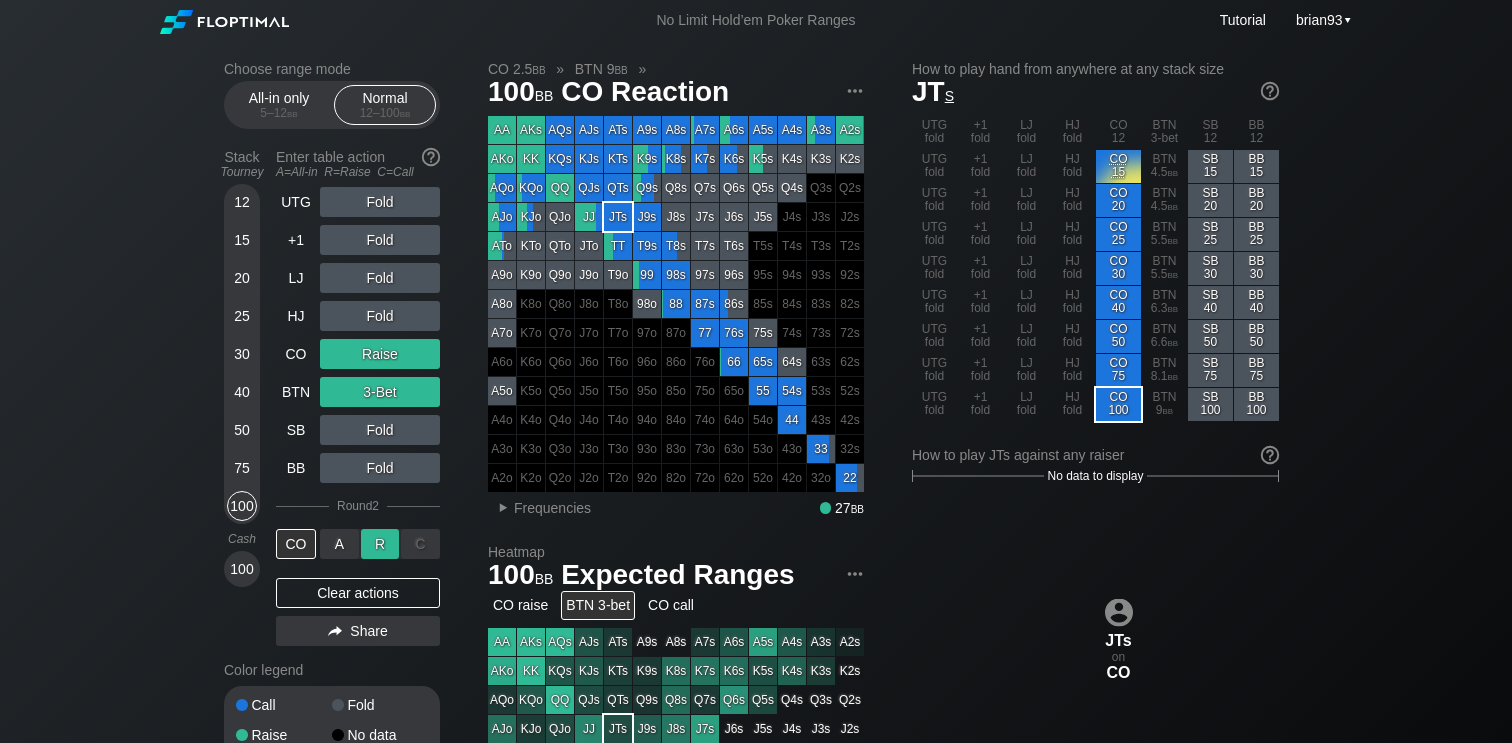 click on "R ✕" at bounding box center [380, 544] 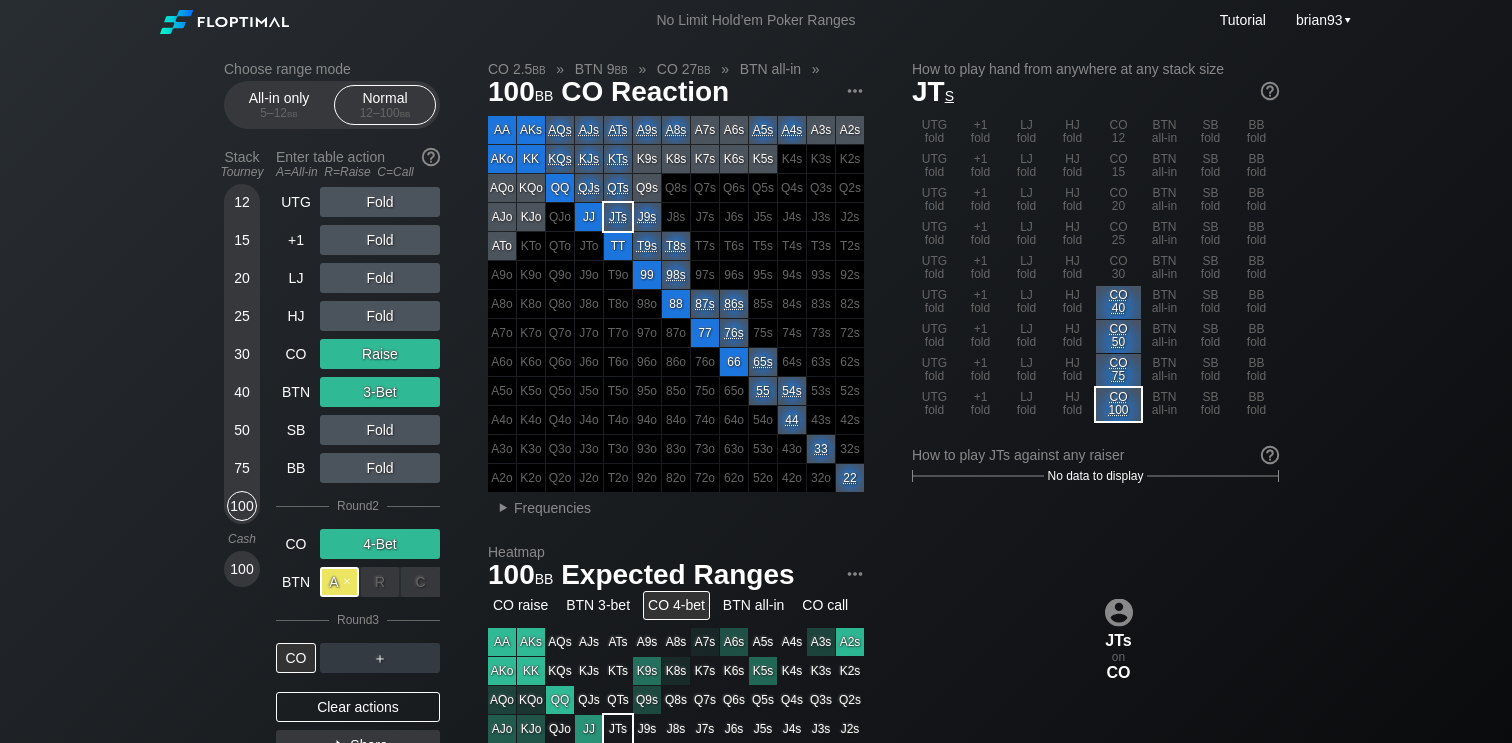 click on "A ✕" at bounding box center [339, 582] 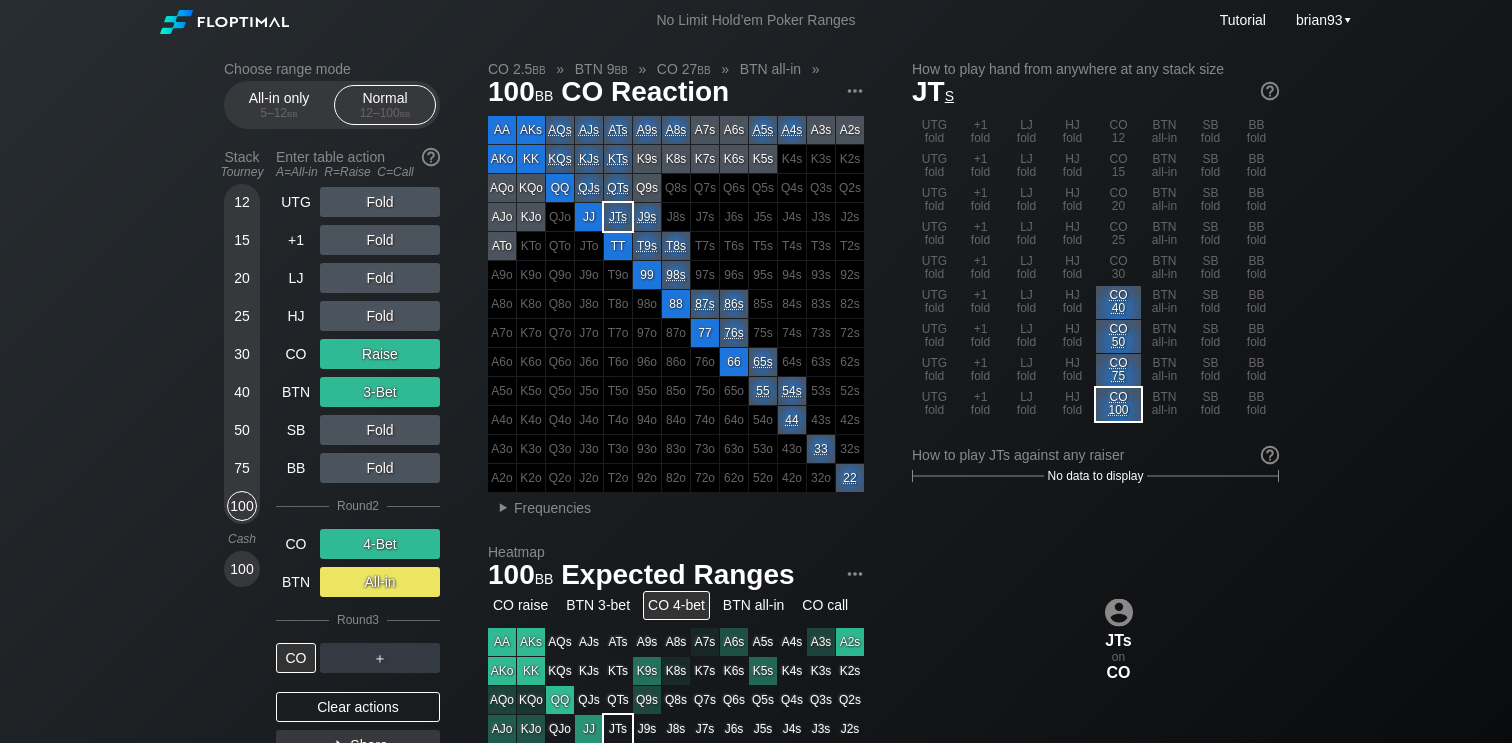 click on "Choose range mode All-in only 5 – 12 bb Normal 12 – 100 bb Stack Tourney Enter table action A=All-in  R=Raise  C=Call 12 15 20 25 30 40 50 75 100 Cash 100 UTG Fold +1 Fold LJ Fold HJ Fold CO Raise BTN 3-Bet SB Fold BB Fold Round  2 CO 4-Bet BTN All-in Round  3 CO ＋ Clear actions Share Color legend   Call   Fold   Raise   No data   All-in CO   2.5 bb » BTN   9 bb » CO   27 bb » BTN   all-in » 100 bb   CO   Reaction AA AKs AQs AJs ATs A9s A8s A7s A6s A5s A4s A3s A2s AKo KK KQs KJs KTs K9s K8s K7s K6s K5s K4s K3s K2s AQo KQo QQ QJs QTs Q9s Q8s Q7s Q6s Q5s Q4s Q3s Q2s AJo KJo QJo JJ JTs J9s J8s J7s J6s J5s J4s J3s J2s ATo KTo QTo JTo TT T9s T8s T7s T6s T5s T4s T3s T2s A9o K9o Q9o J9o T9o 99 98s 97s 96s 95s 94s 93s 92s A8o K8o Q8o J8o T8o 98o 88 87s 86s 85s 84s 83s 82s A7o K7o Q7o J7o T7o 97o 87o 77 76s 75s 74s 73s 72s A6o K6o Q6o J6o T6o 96o 86o 76o 66 65s 64s 63s 62s A5o K5o Q5o J5o T5o 95o 85o 75o 65o 55 54s 53s 52s A4o K4o Q4o J4o T4o 94o 84o 74o 64o 54o 44 43s 42s A3o K3o Q3o J3o T3o 93o 83o 73o" at bounding box center (756, 679) 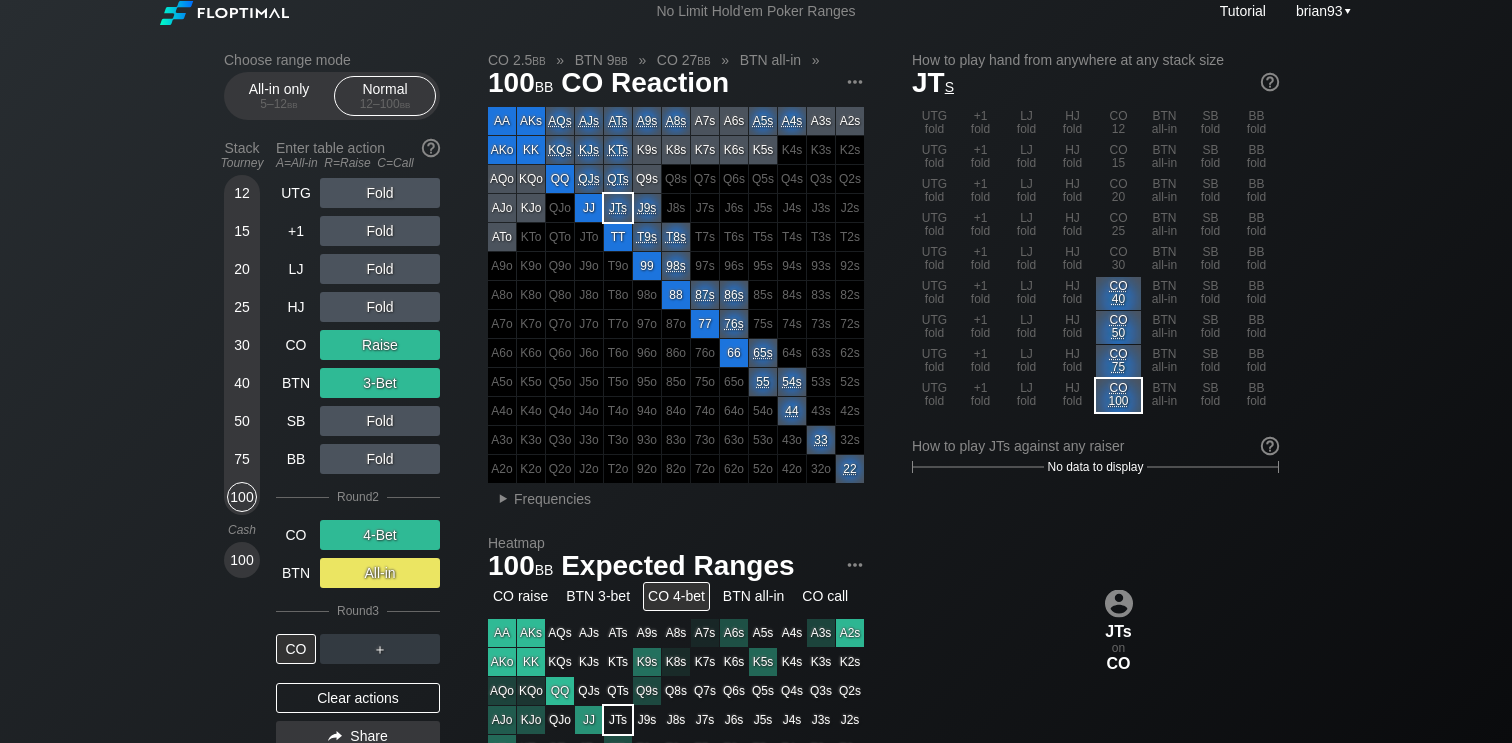 scroll, scrollTop: 0, scrollLeft: 0, axis: both 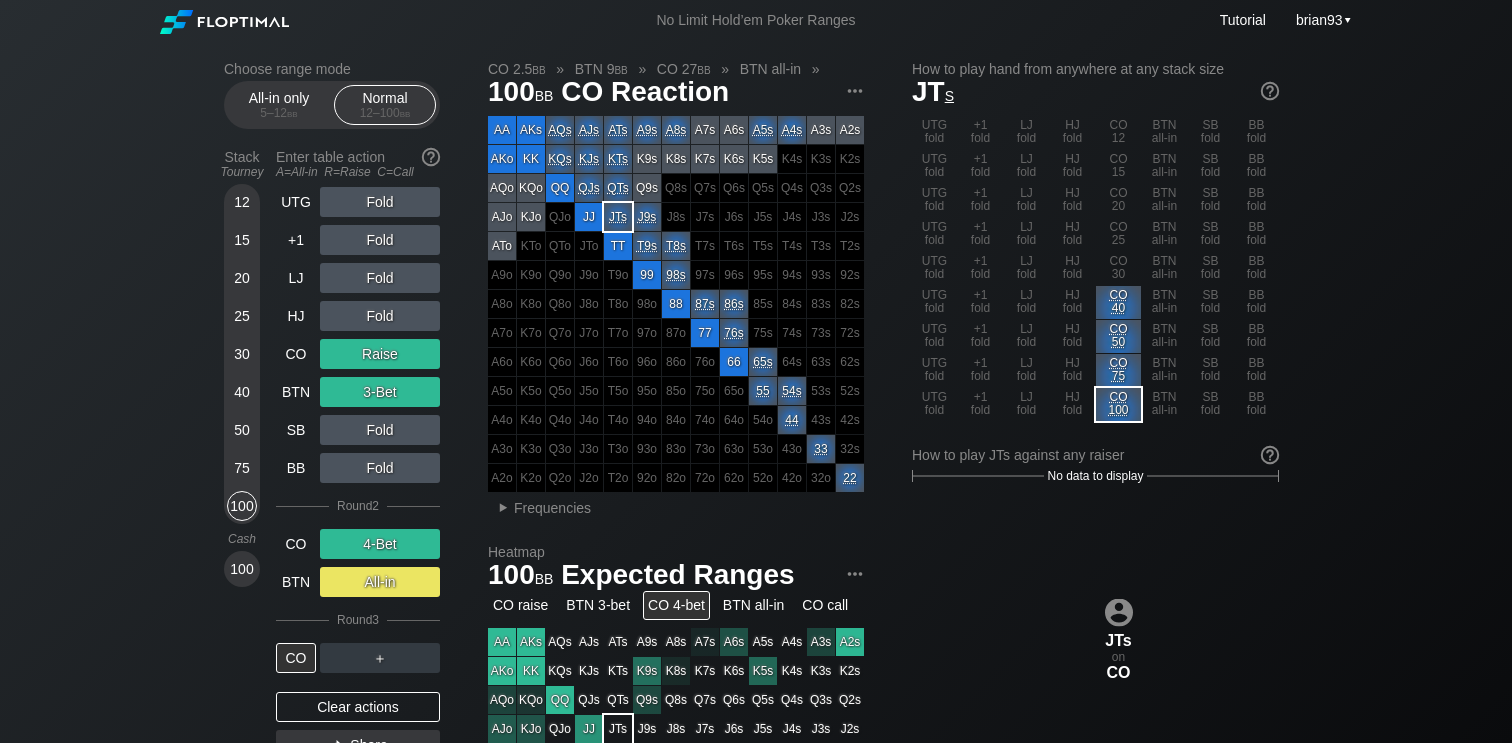 click on "Choose range mode All-in only 5 – 12 bb Normal 12 – 100 bb Stack Tourney Enter table action A=All-in  R=Raise  C=Call 12 15 20 25 30 40 50 75 100 Cash 100 UTG Fold +1 Fold LJ Fold HJ Fold CO Raise BTN 3-Bet SB Fold BB Fold Round  2 CO 4-Bet BTN All-in Round  3 CO ＋ Clear actions Share Color legend   Call   Fold   Raise   No data   All-in CO   2.5 bb » BTN   9 bb » CO   27 bb » BTN   all-in » 100 bb   CO   Reaction AA AKs AQs AJs ATs A9s A8s A7s A6s A5s A4s A3s A2s AKo KK KQs KJs KTs K9s K8s K7s K6s K5s K4s K3s K2s AQo KQo QQ QJs QTs Q9s Q8s Q7s Q6s Q5s Q4s Q3s Q2s AJo KJo QJo JJ JTs J9s J8s J7s J6s J5s J4s J3s J2s ATo KTo QTo JTo TT T9s T8s T7s T6s T5s T4s T3s T2s A9o K9o Q9o J9o T9o 99 98s 97s 96s 95s 94s 93s 92s A8o K8o Q8o J8o T8o 98o 88 87s 86s 85s 84s 83s 82s A7o K7o Q7o J7o T7o 97o 87o 77 76s 75s 74s 73s 72s A6o K6o Q6o J6o T6o 96o 86o 76o 66 65s 64s 63s 62s A5o K5o Q5o J5o T5o 95o 85o 75o 65o 55 54s 53s 52s A4o K4o Q4o J4o T4o 94o 84o 74o 64o 54o 44 43s 42s A3o K3o Q3o J3o T3o 93o 83o 73o" at bounding box center (756, 679) 